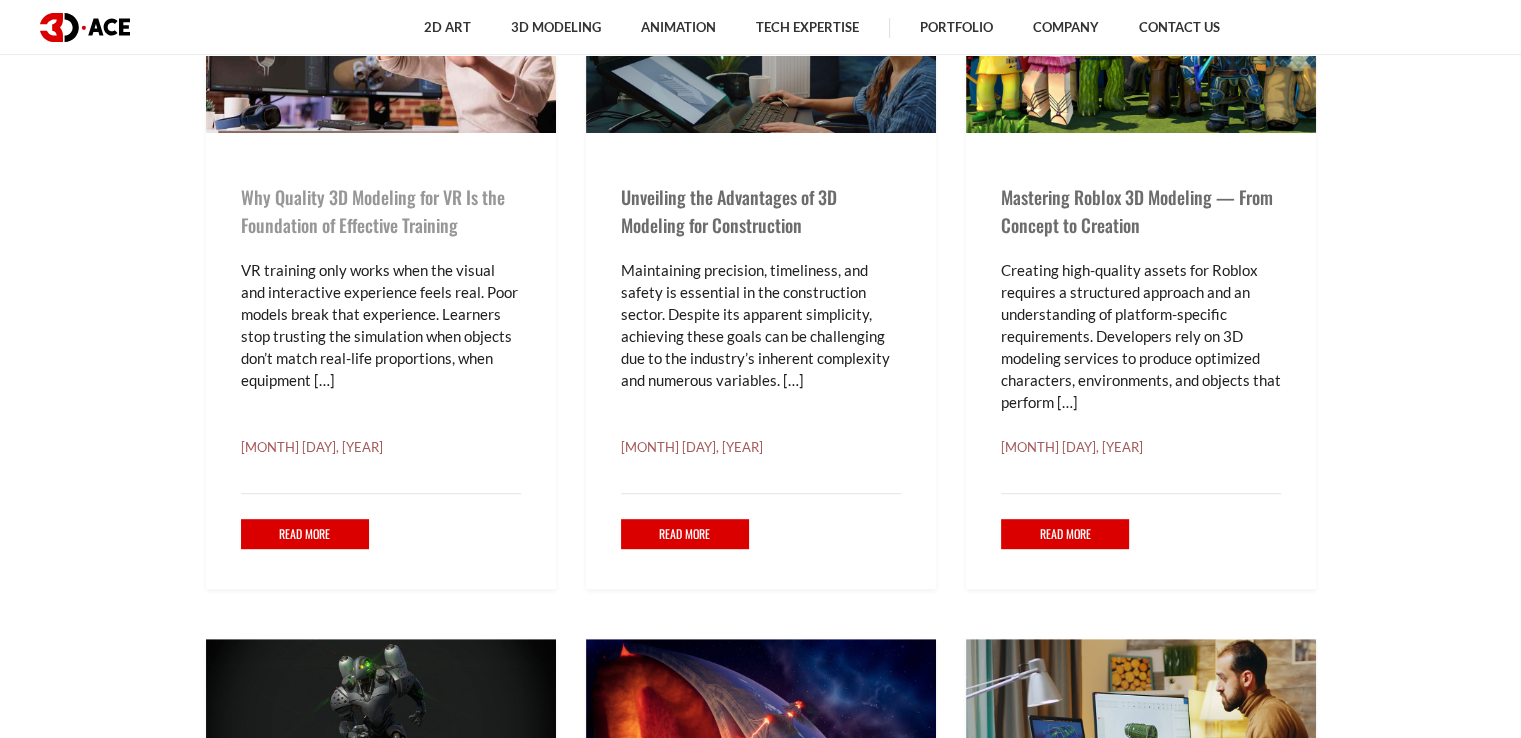 scroll, scrollTop: 900, scrollLeft: 0, axis: vertical 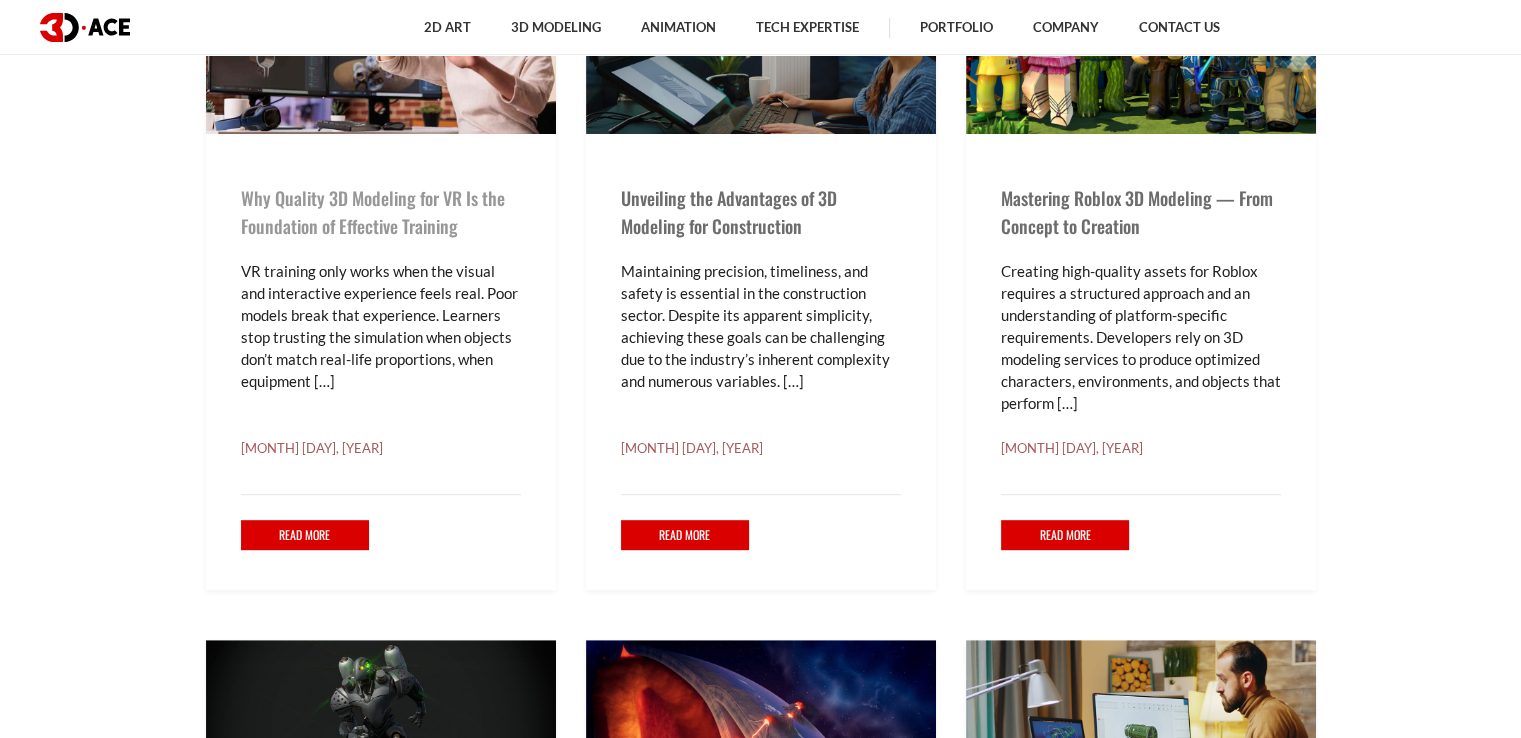 click on "Why Quality 3D Modeling for VR Is the Foundation of Effective Training" at bounding box center [373, 212] 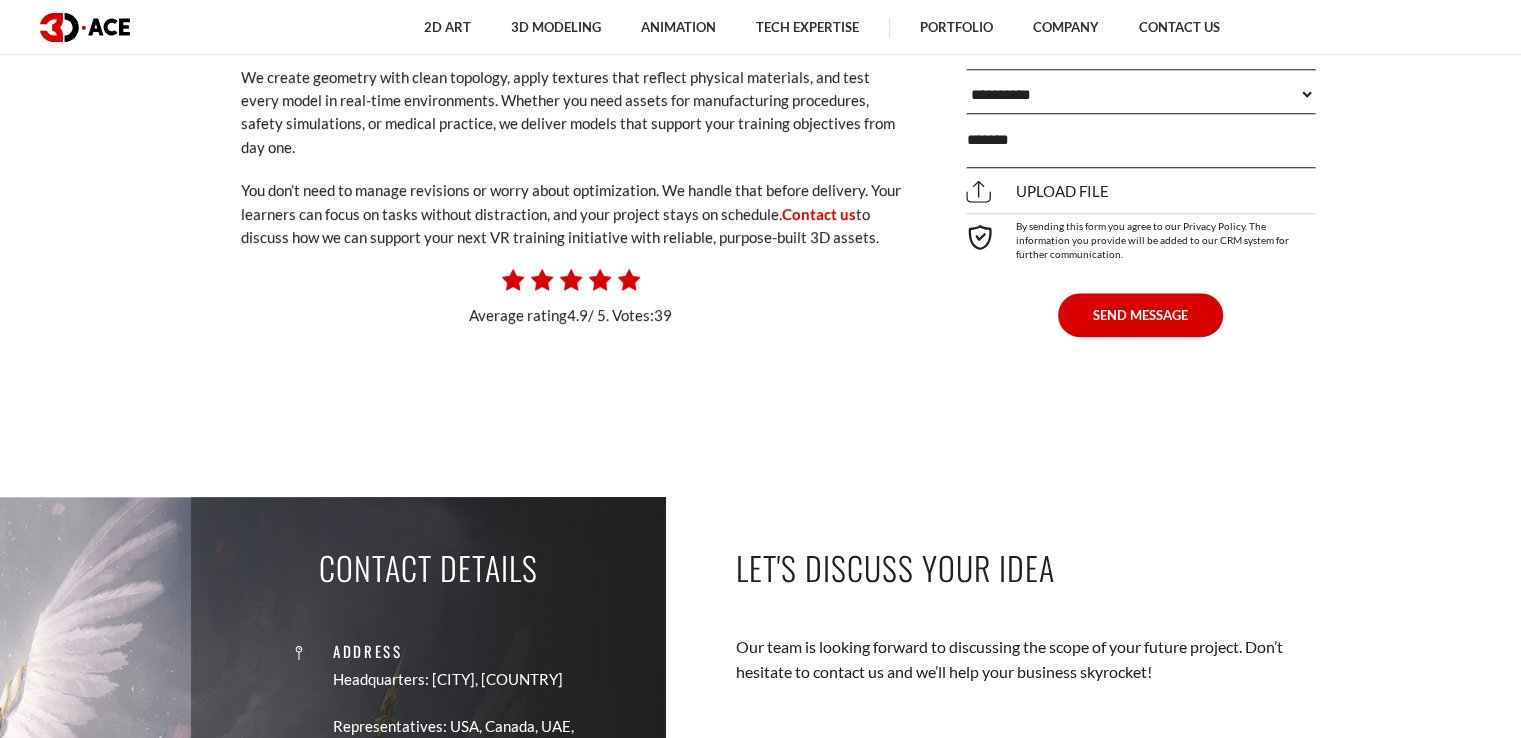 scroll, scrollTop: 17000, scrollLeft: 0, axis: vertical 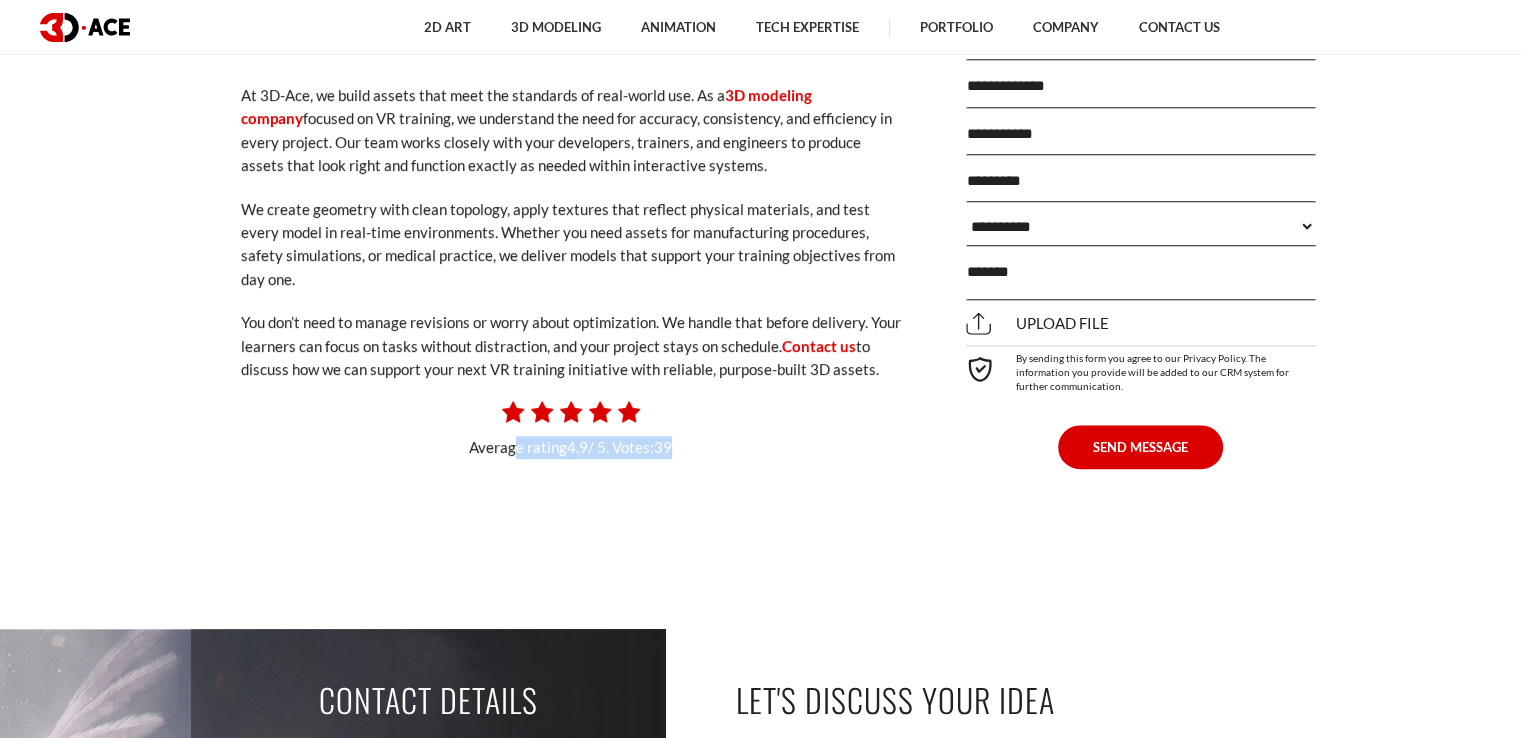 drag, startPoint x: 751, startPoint y: 430, endPoint x: 428, endPoint y: 463, distance: 324.6814 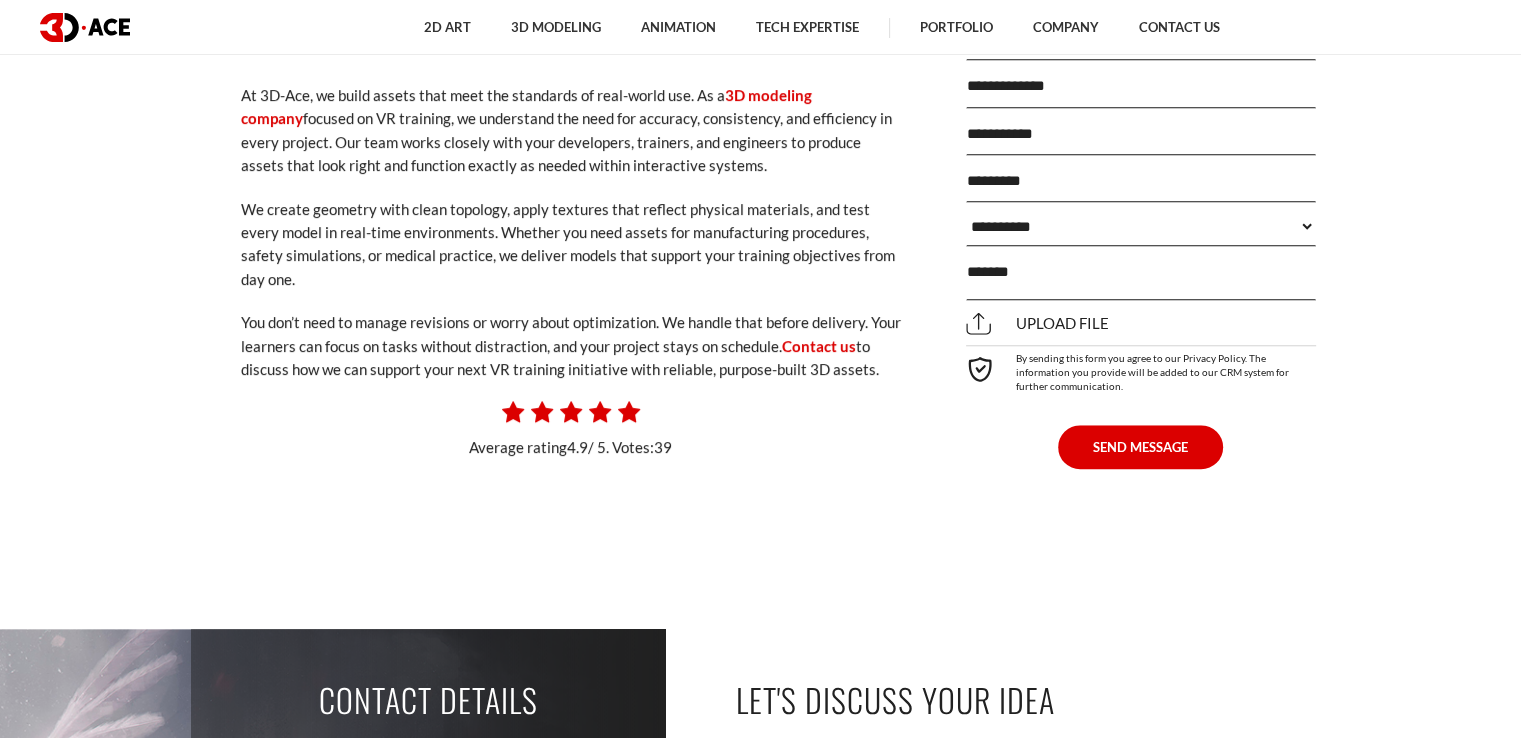 click on "June 2, 2025
VR training only works when the visual and interactive experience feels real. Poor models break that experience. Learners stop trusting the simulation when objects don’t match real-life proportions, when equipment looks off, or when environments lack detail. That’s why  3D modeling services  are essential, not optional, at the start of every effective VR training project.
3D modeling services support more than just visuals. They form the base for all simulation logic. Developers who work with high-quality assets from the beginning don’t waste time fixing geometry or reworking collision. Instead, they can focus on building useful learning experiences that scale." at bounding box center [571, -7878] 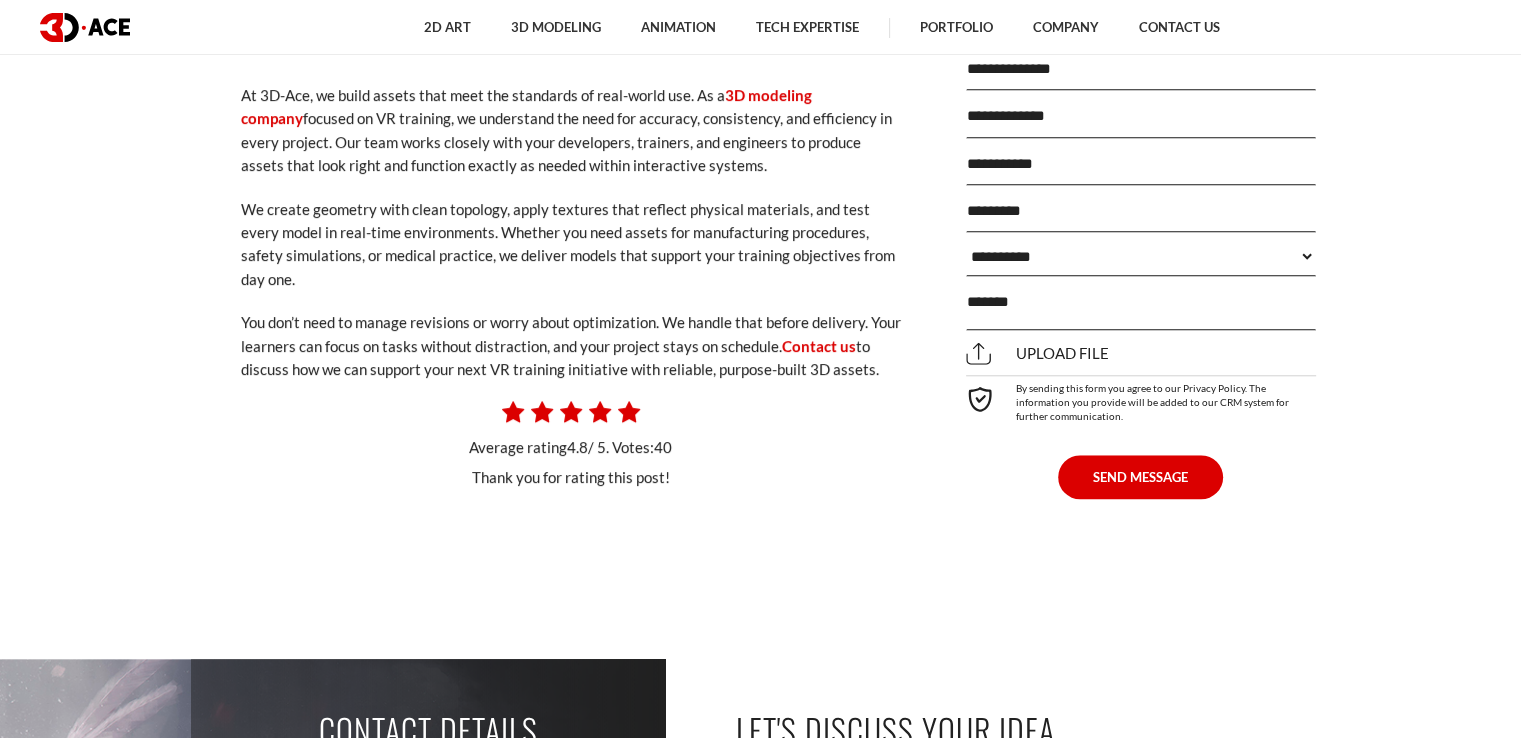 click at bounding box center (513, 412) 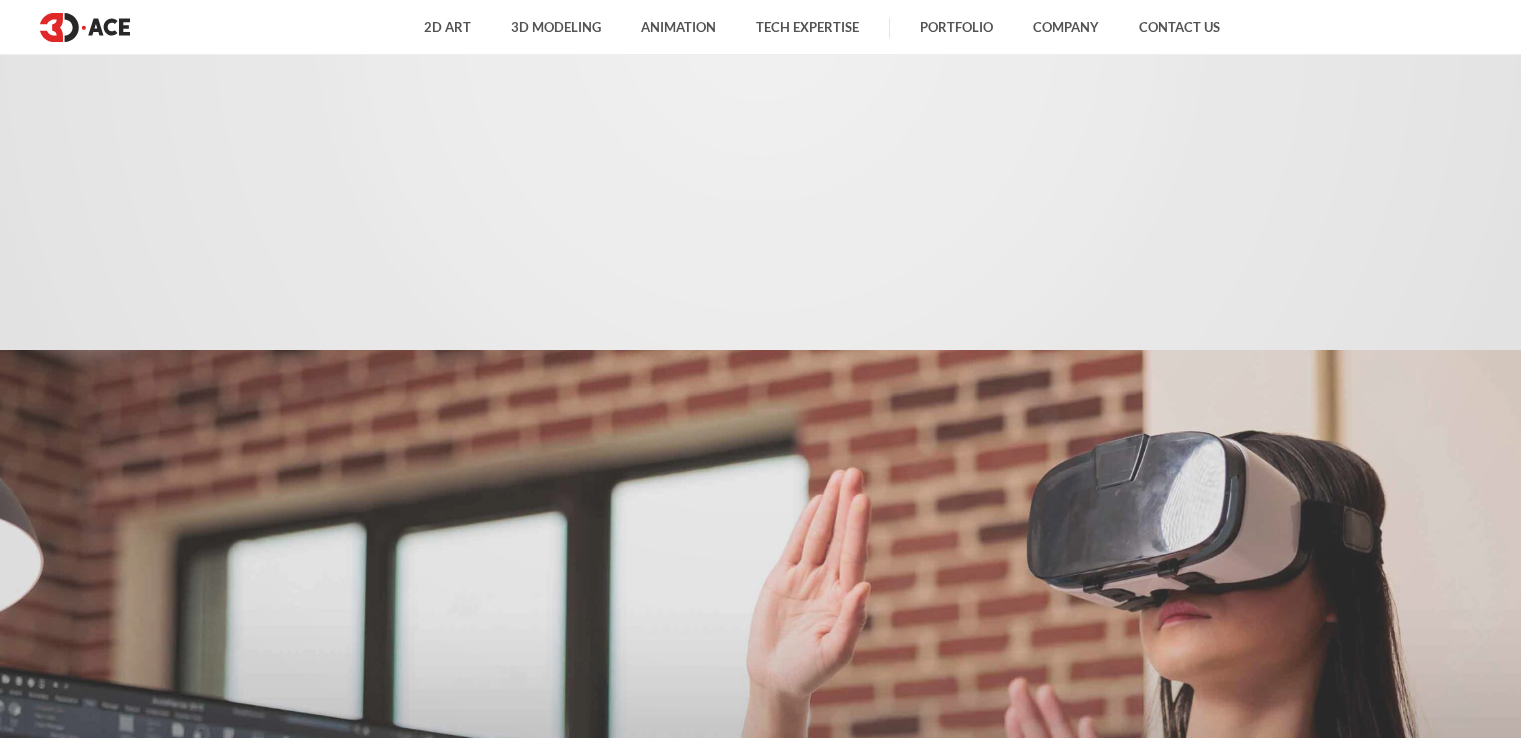 scroll, scrollTop: 17000, scrollLeft: 0, axis: vertical 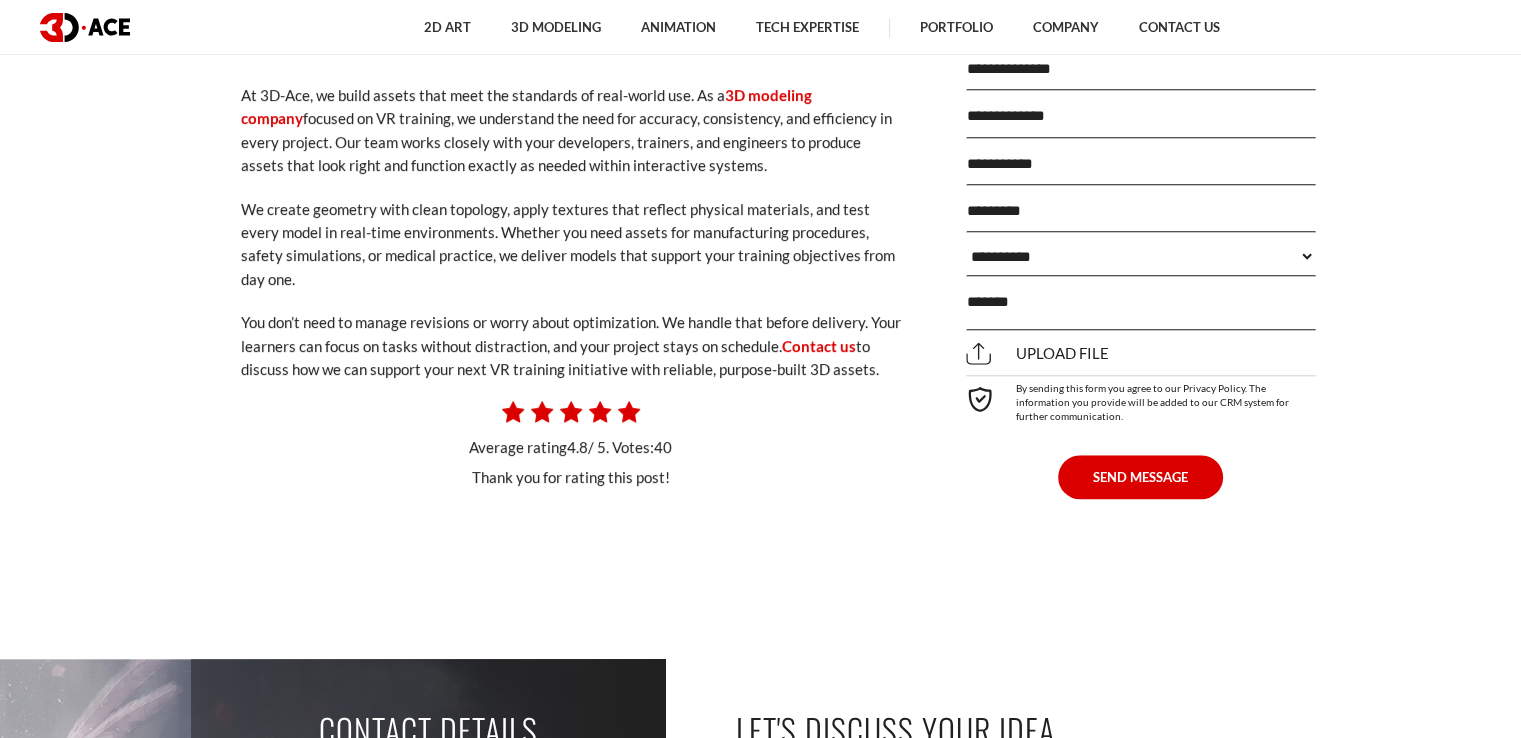 click at bounding box center [513, 412] 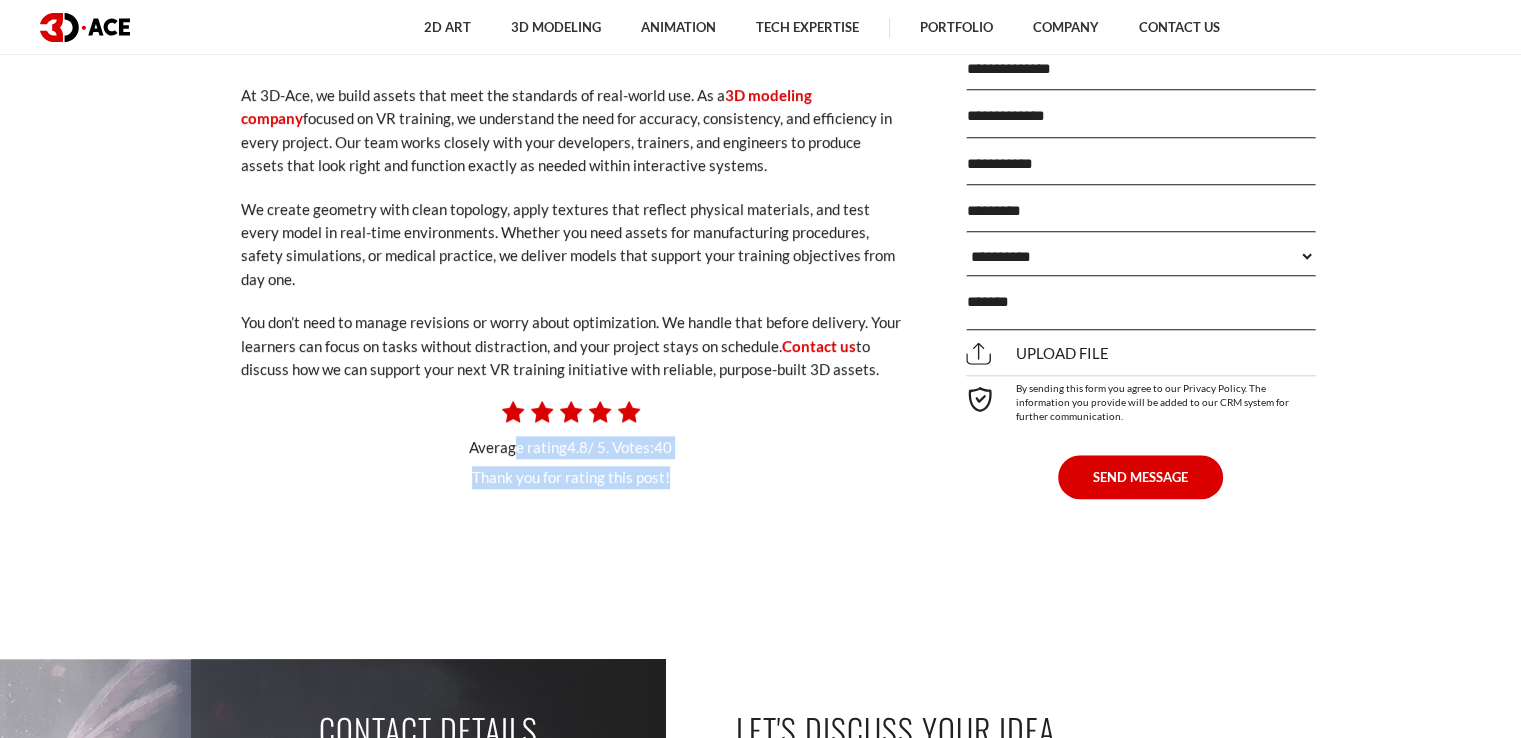 drag, startPoint x: 470, startPoint y: 440, endPoint x: 804, endPoint y: 469, distance: 335.25662 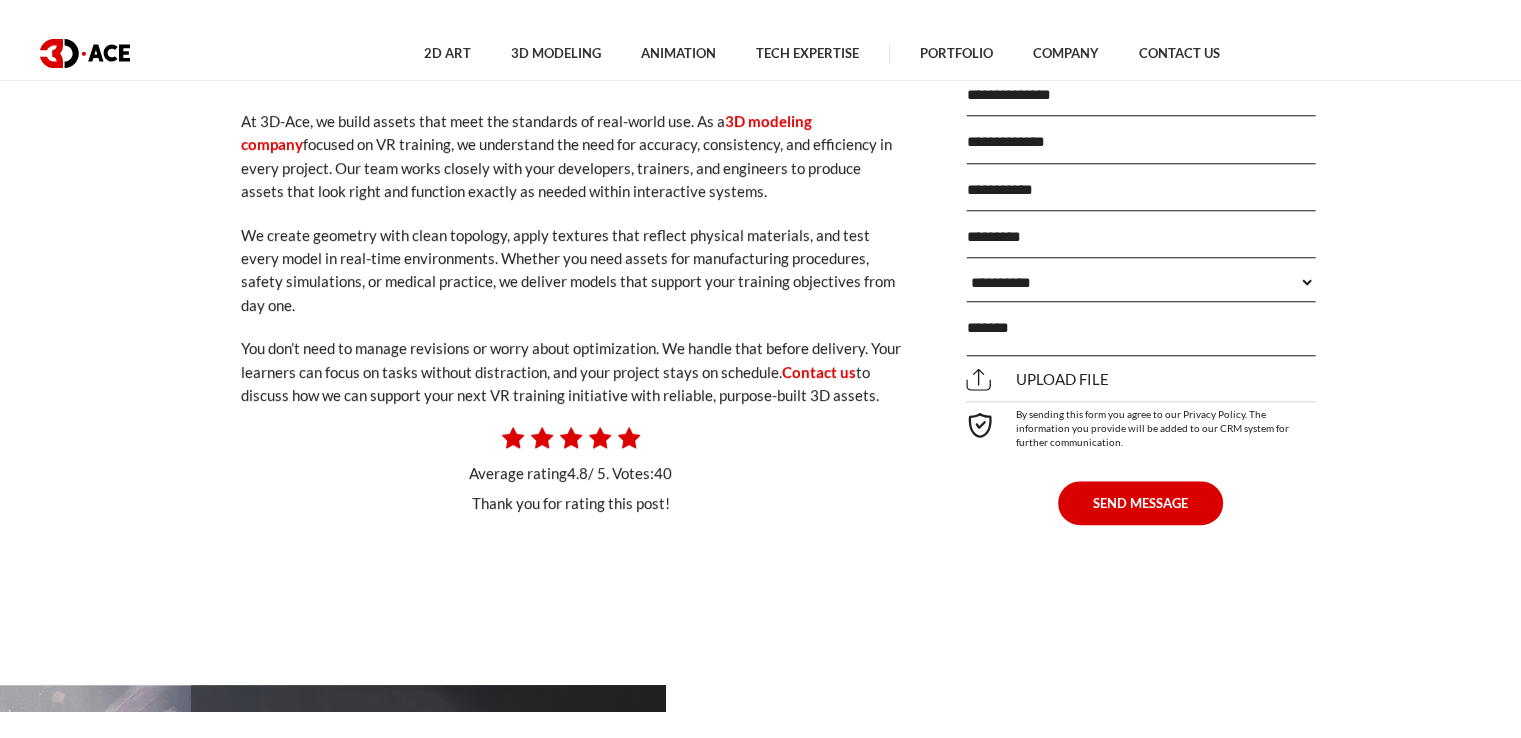 scroll, scrollTop: 17000, scrollLeft: 0, axis: vertical 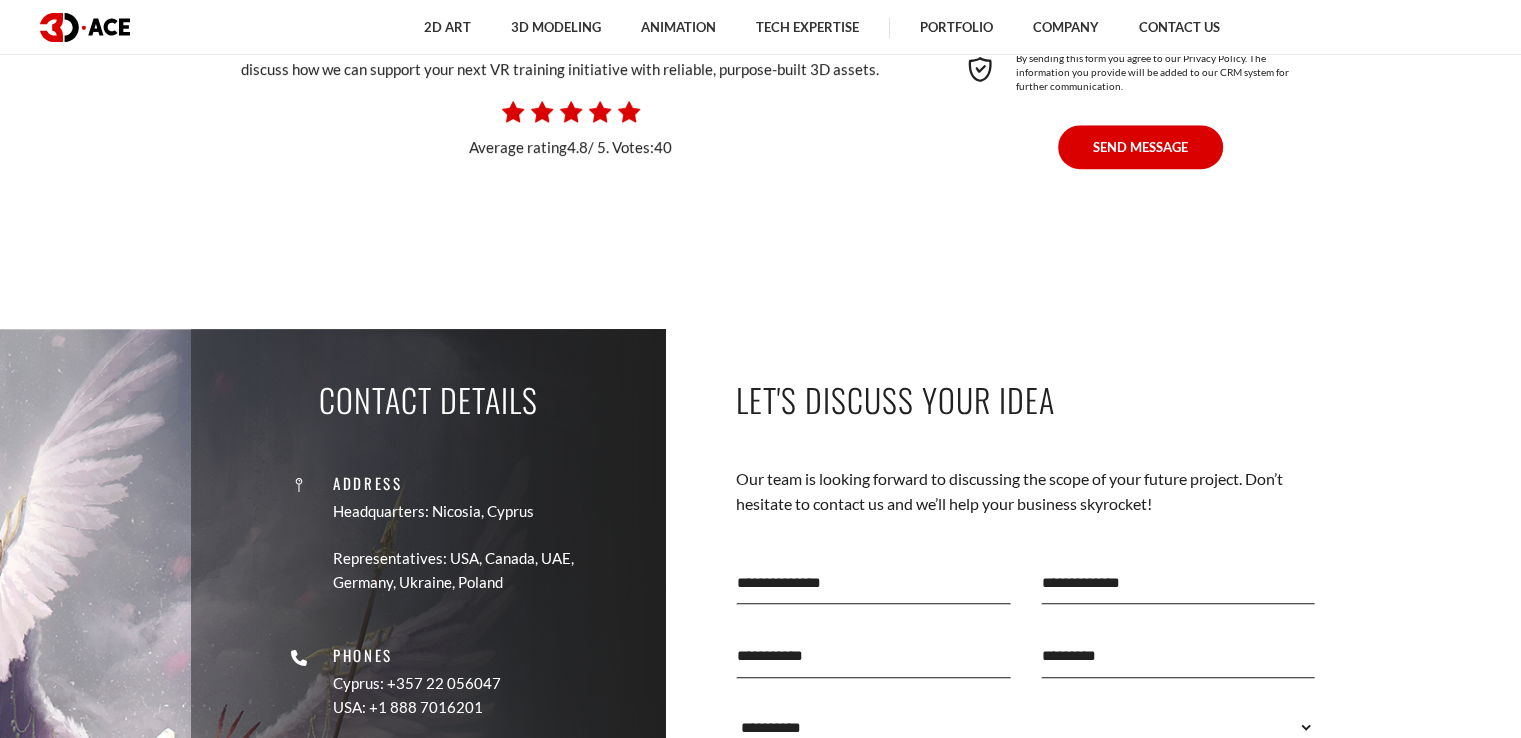 click at bounding box center [513, 112] 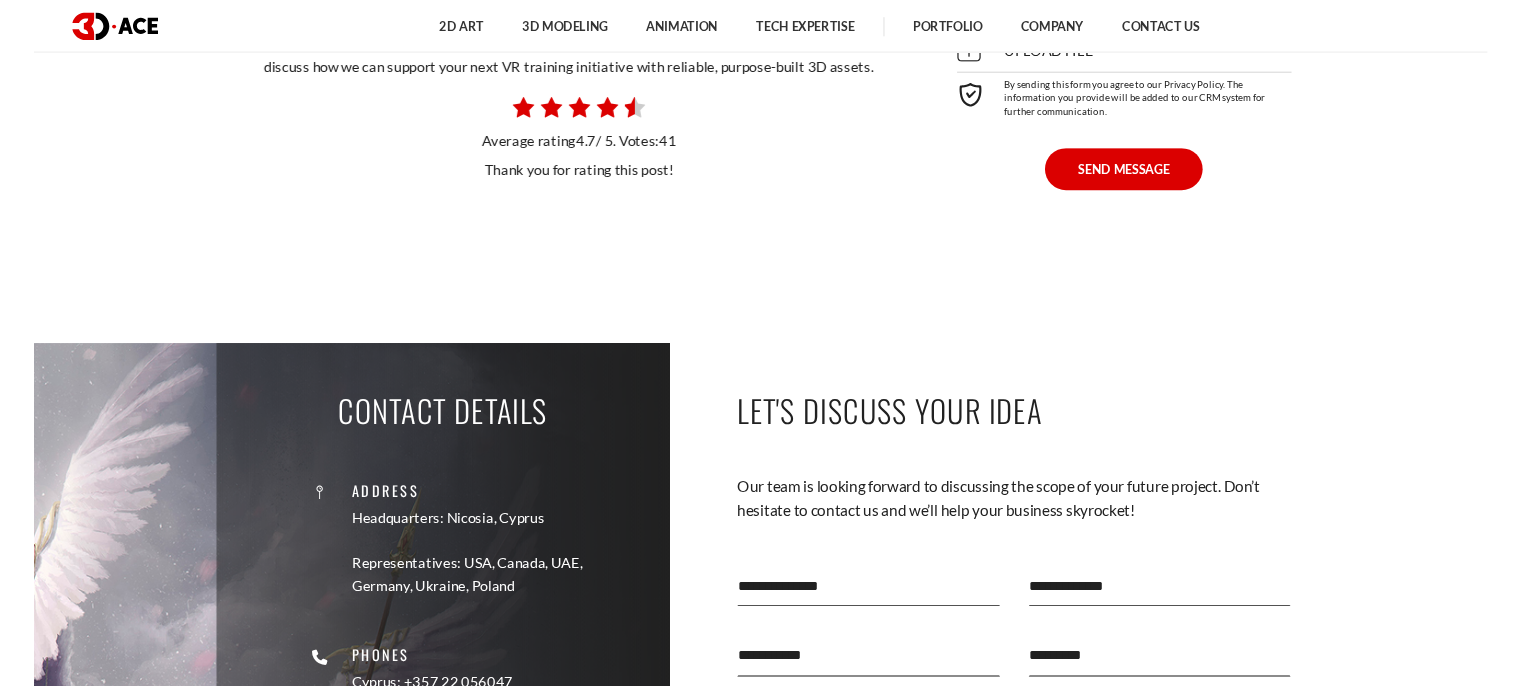 scroll, scrollTop: 17248, scrollLeft: 0, axis: vertical 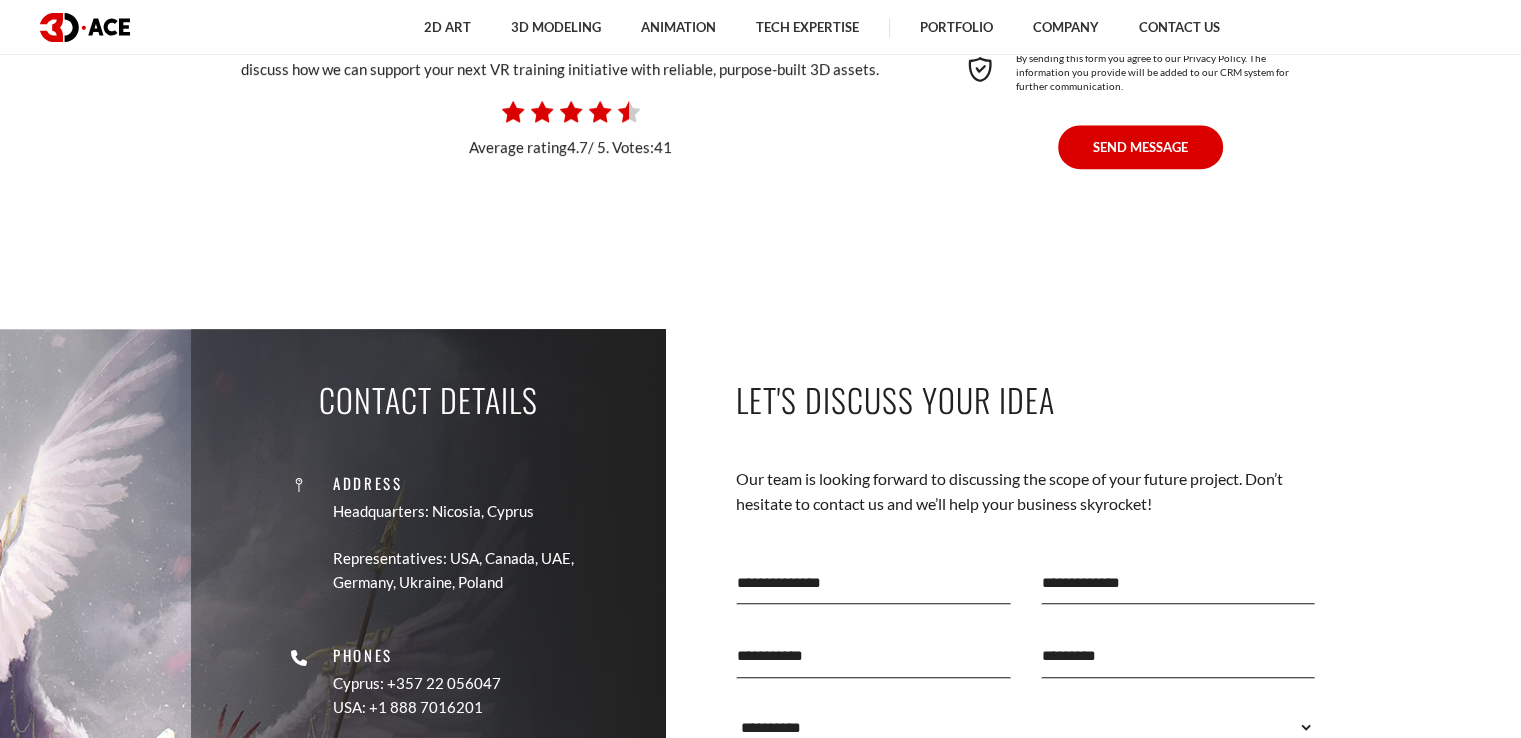 click at bounding box center [513, 112] 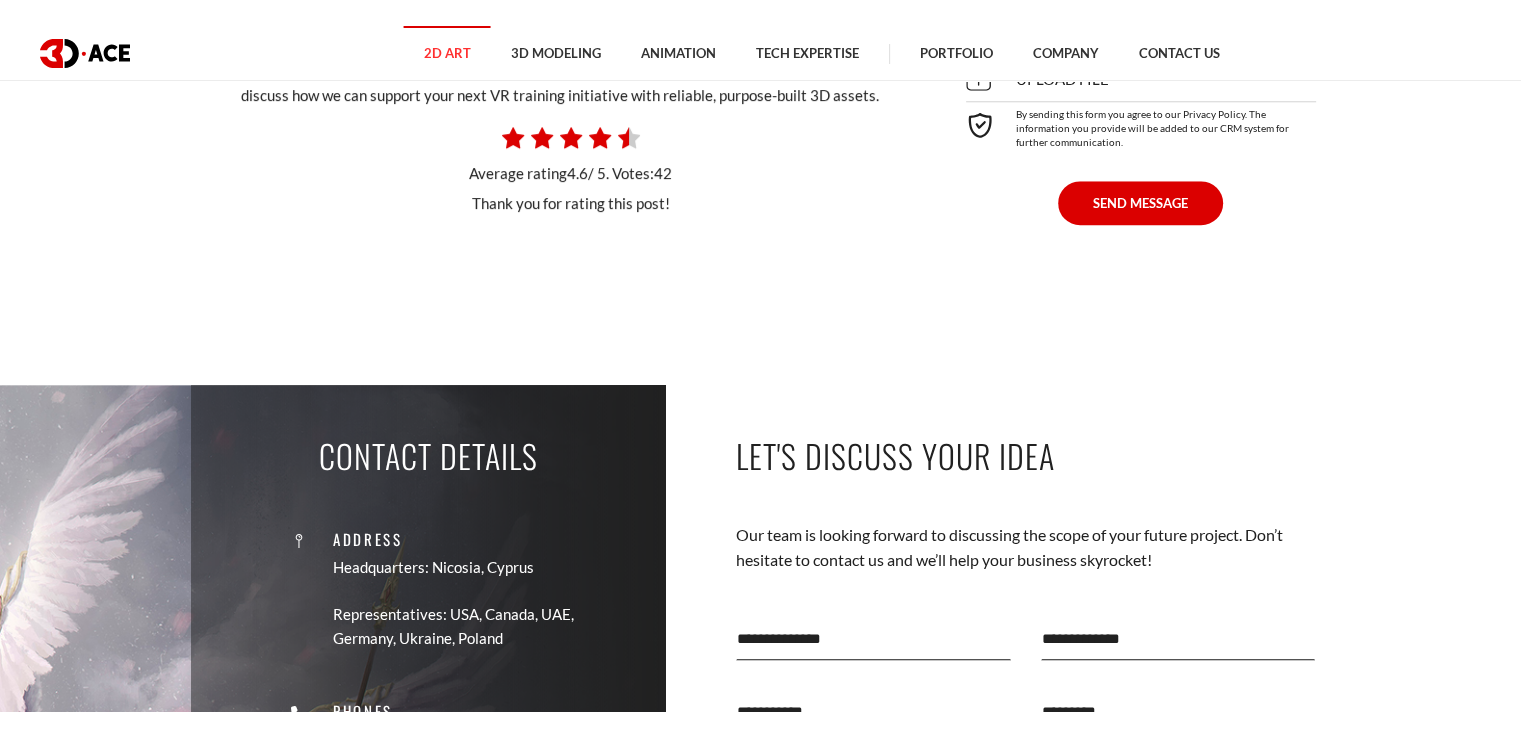 scroll, scrollTop: 17300, scrollLeft: 0, axis: vertical 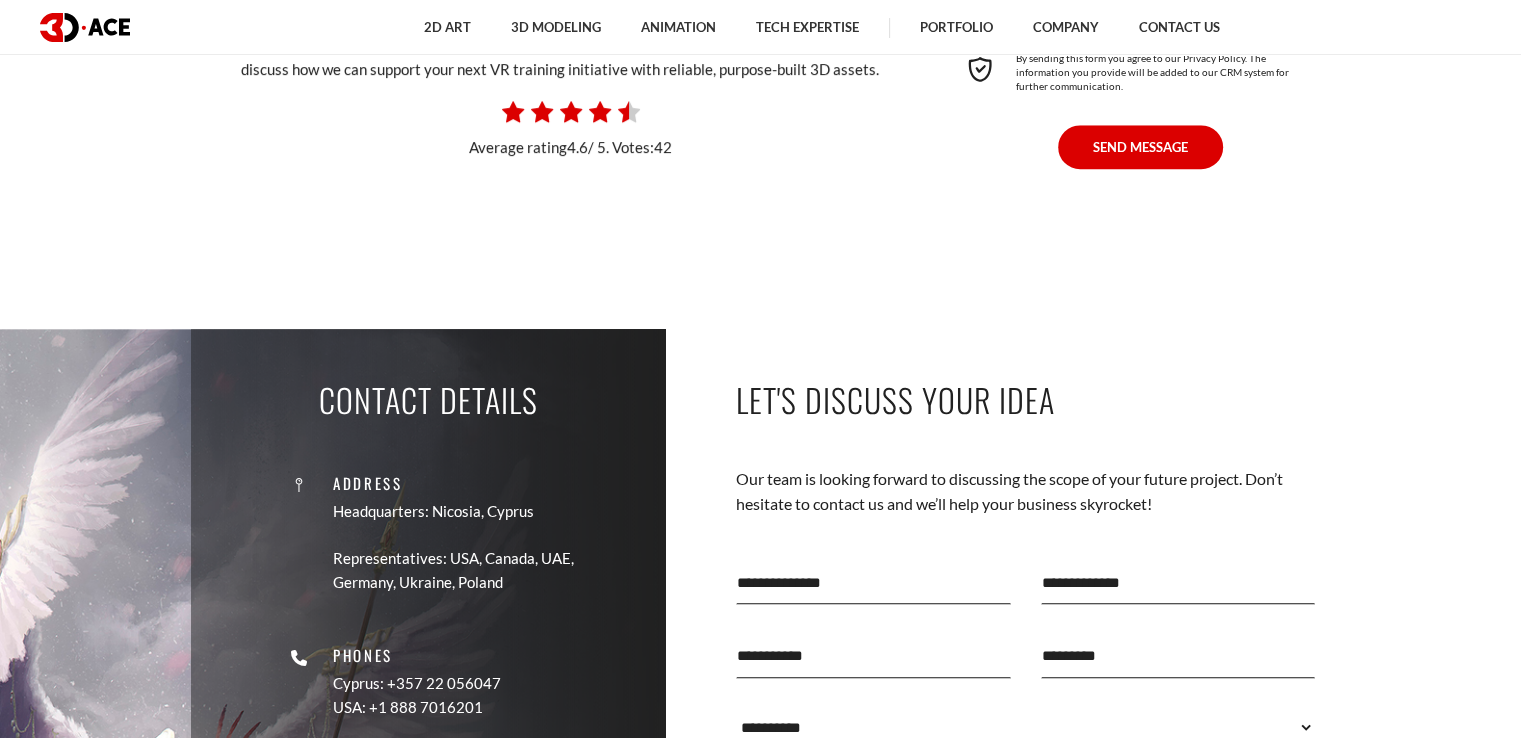 click at bounding box center (513, 112) 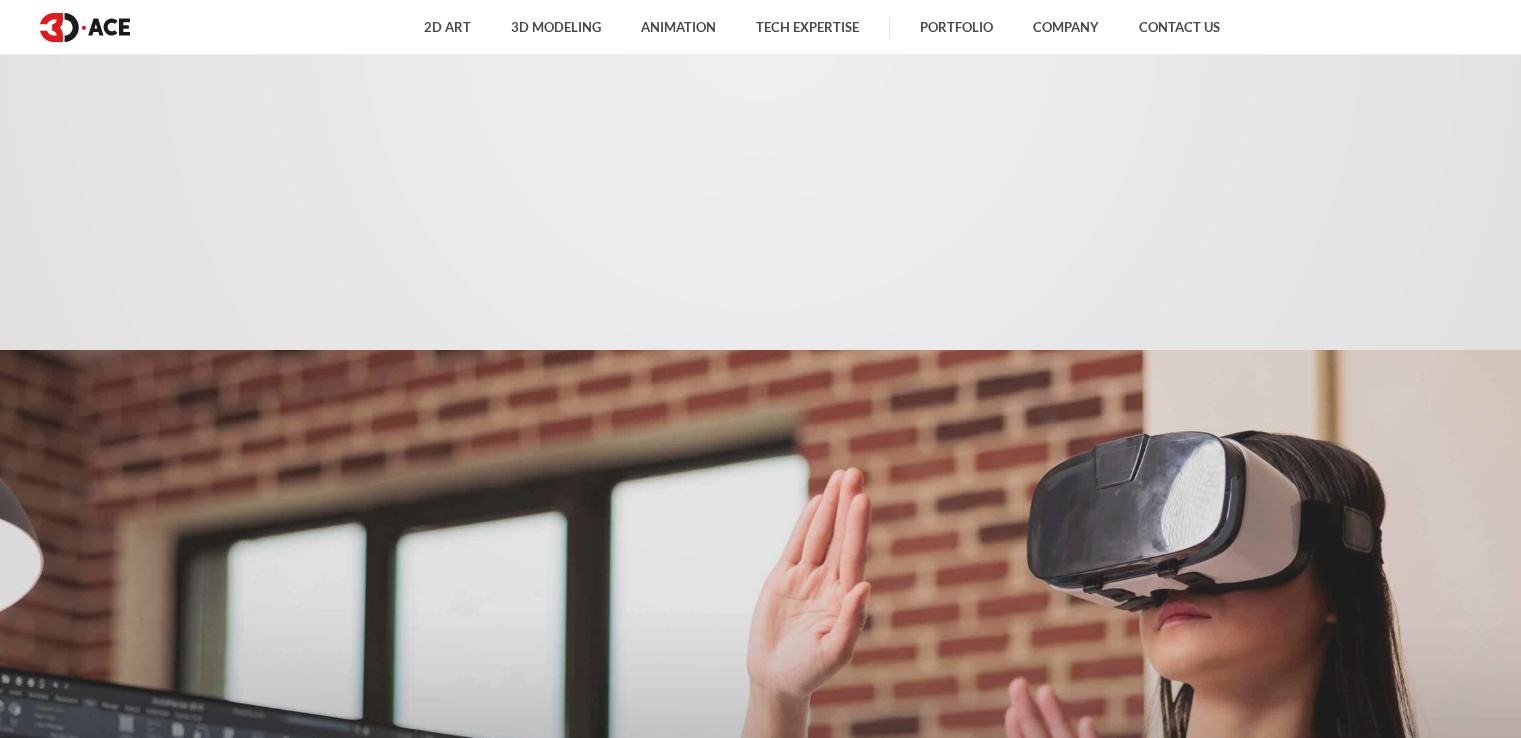 scroll, scrollTop: 17300, scrollLeft: 0, axis: vertical 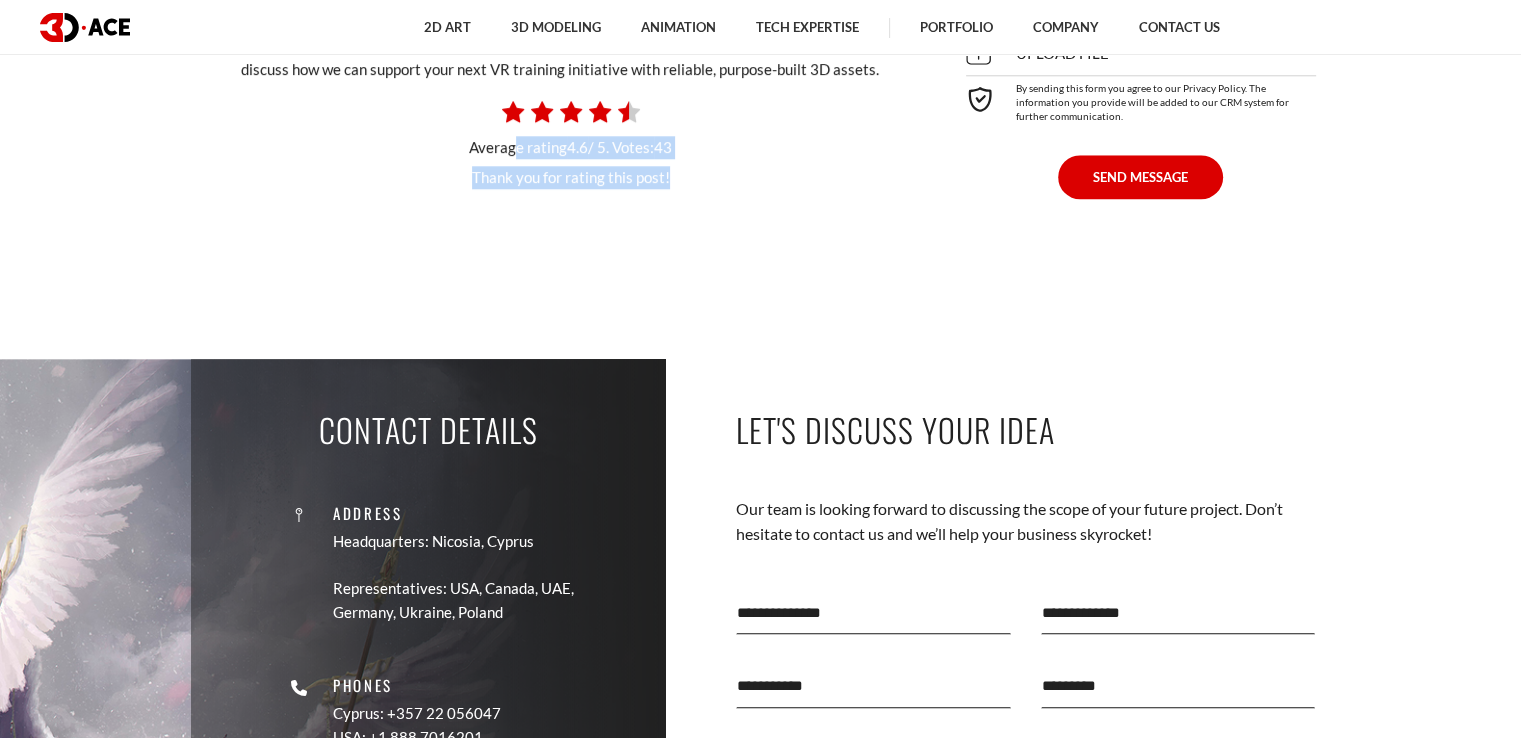drag, startPoint x: 750, startPoint y: 188, endPoint x: 468, endPoint y: 133, distance: 287.31342 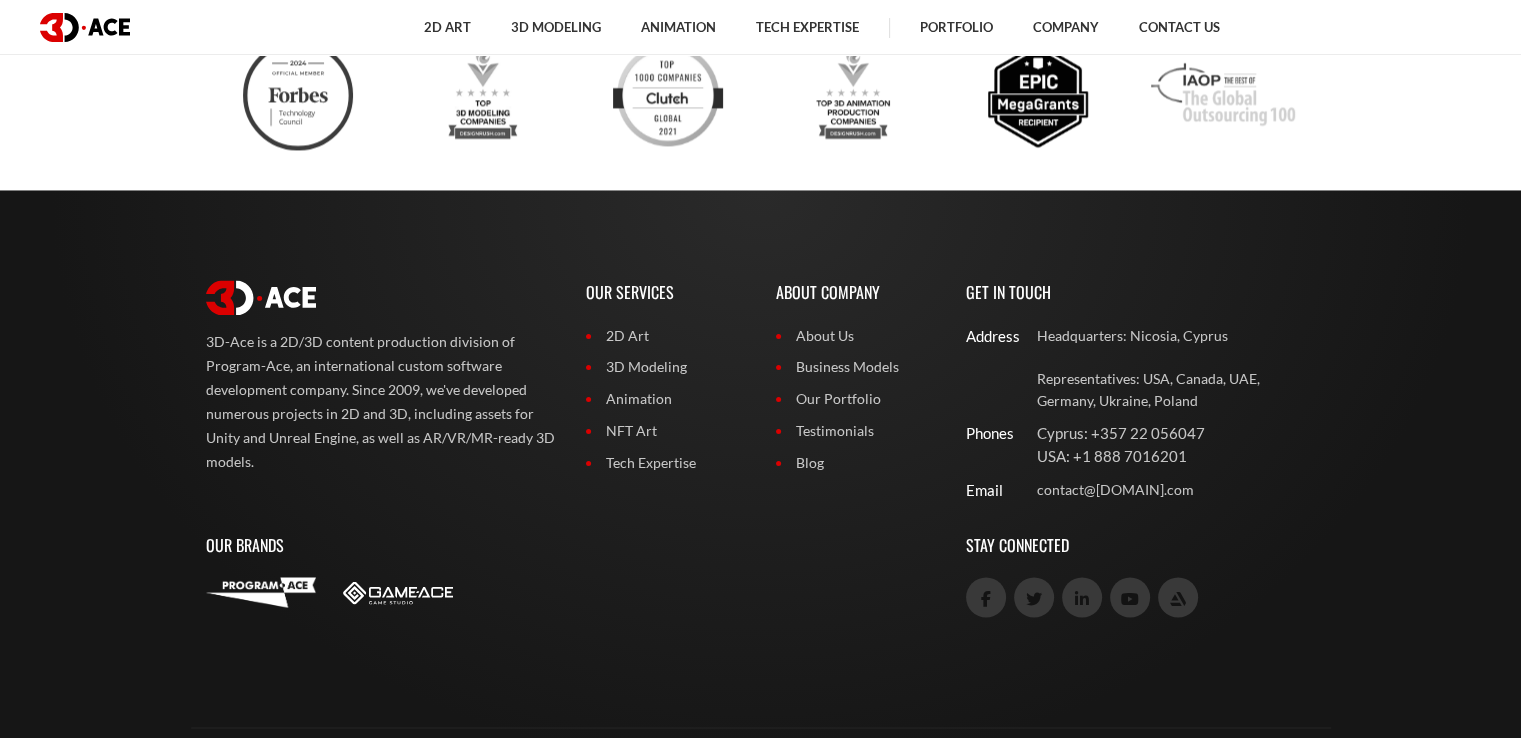 scroll, scrollTop: 18545, scrollLeft: 0, axis: vertical 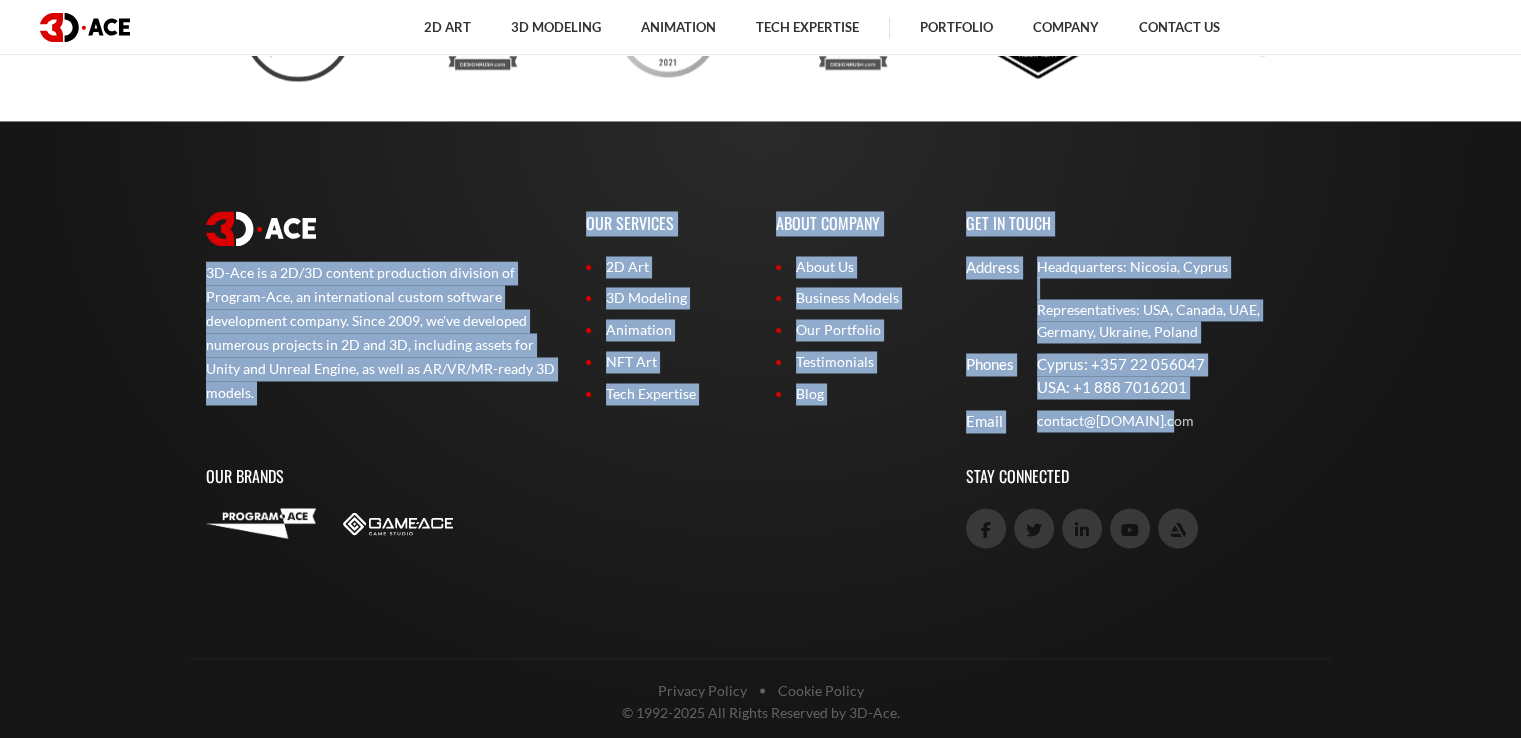 drag, startPoint x: 1120, startPoint y: 421, endPoint x: 115, endPoint y: 231, distance: 1022.80255 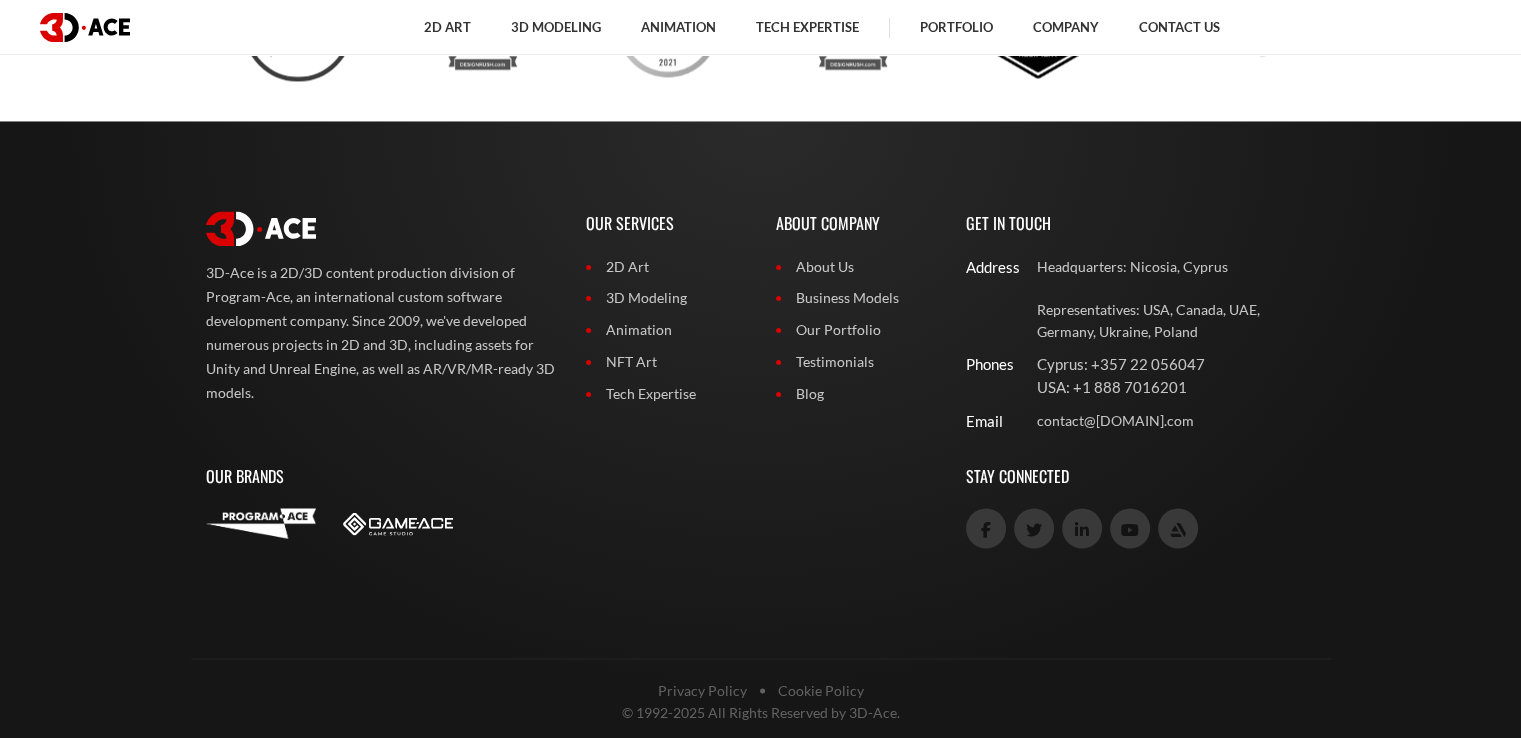 click on "3D-Ace is a 2D/3D content production division of Program-Ace, an international custom software development company. Since 2009, we've developed numerous projects in 2D and 3D, including assets for Unity and Unreal Engine, as well as AR/VR/MR-ready 3D models.
Our Services
2D Art
3D Modeling
Animation
NFT Art
Tech Expertise
About Company
About Us" at bounding box center [760, 432] 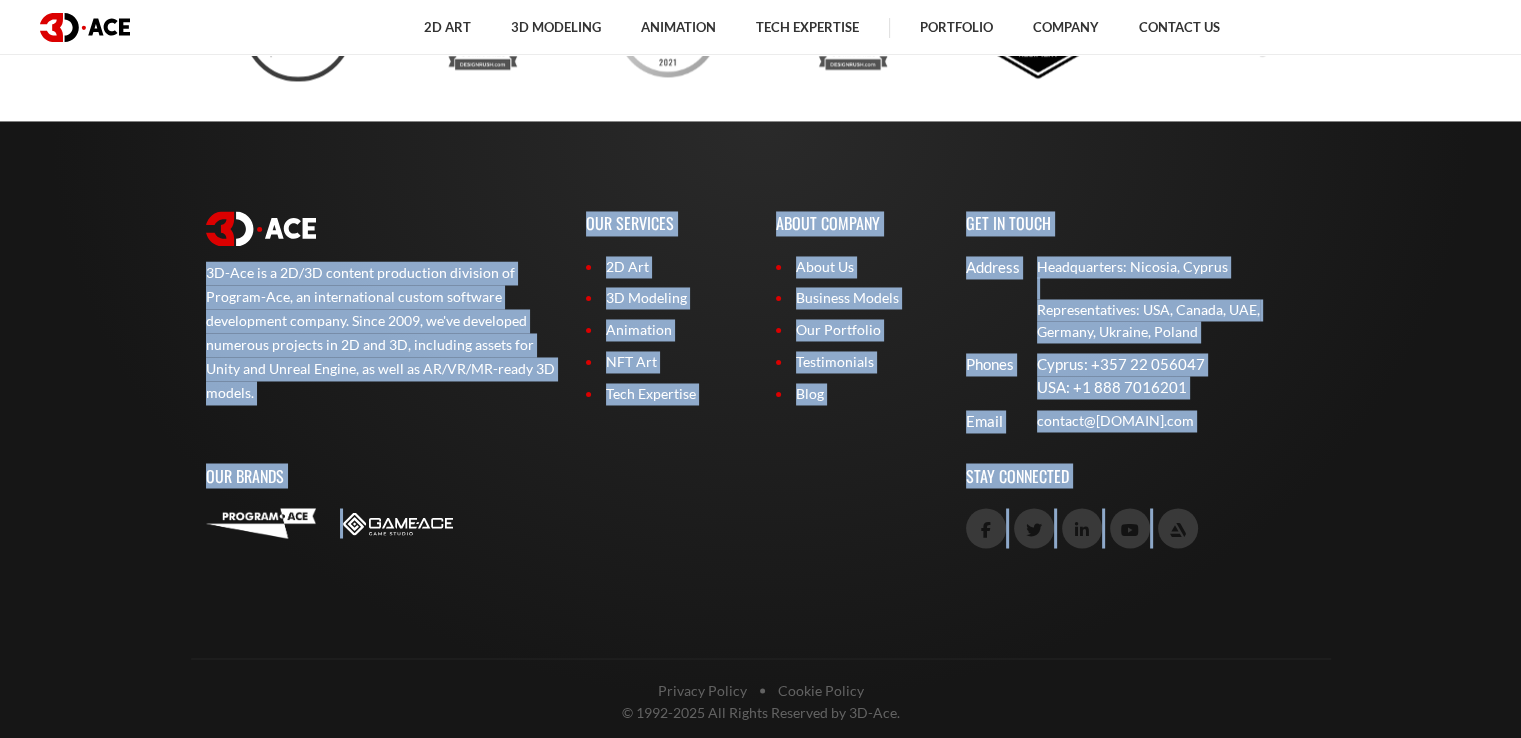 drag, startPoint x: 874, startPoint y: 385, endPoint x: 1387, endPoint y: 543, distance: 536.7802 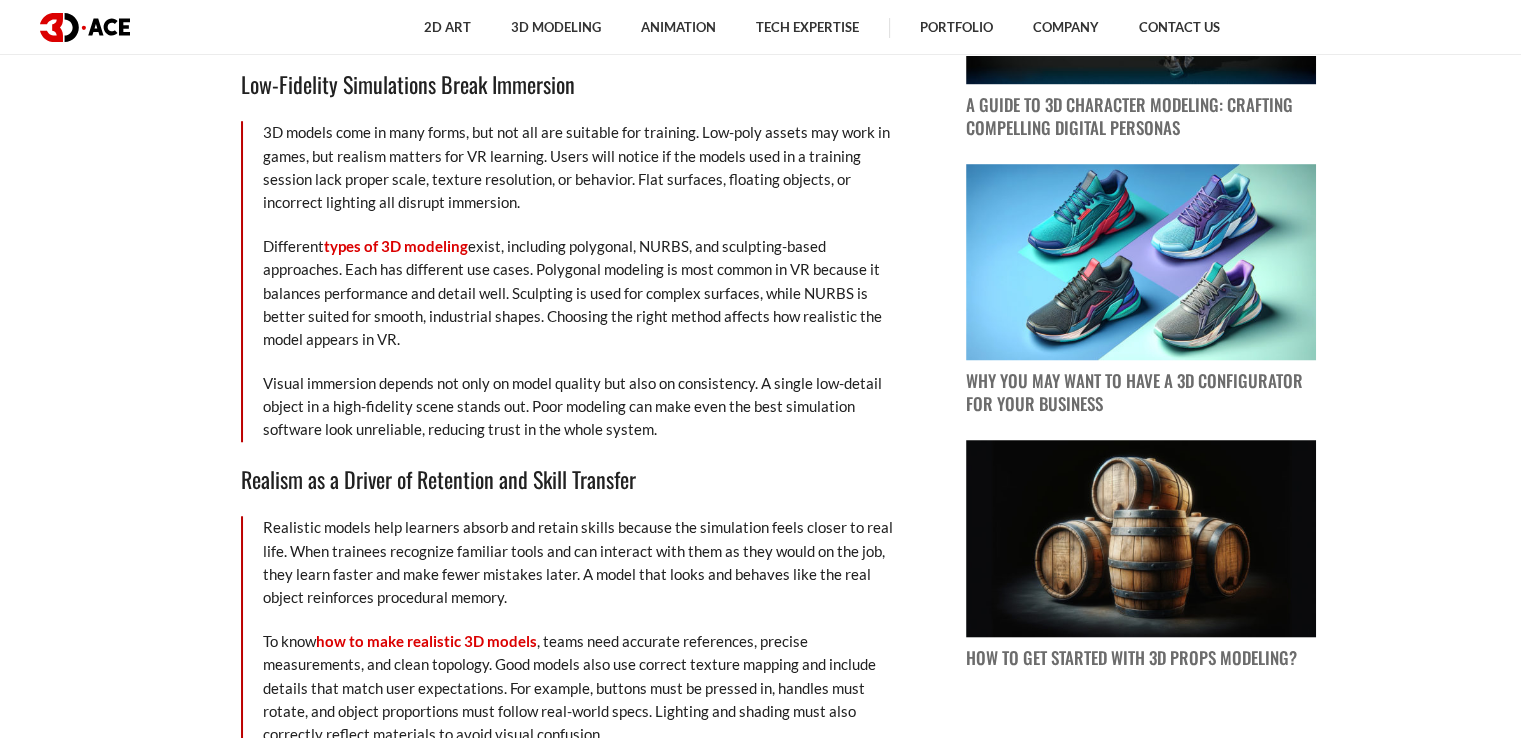 scroll, scrollTop: 1245, scrollLeft: 0, axis: vertical 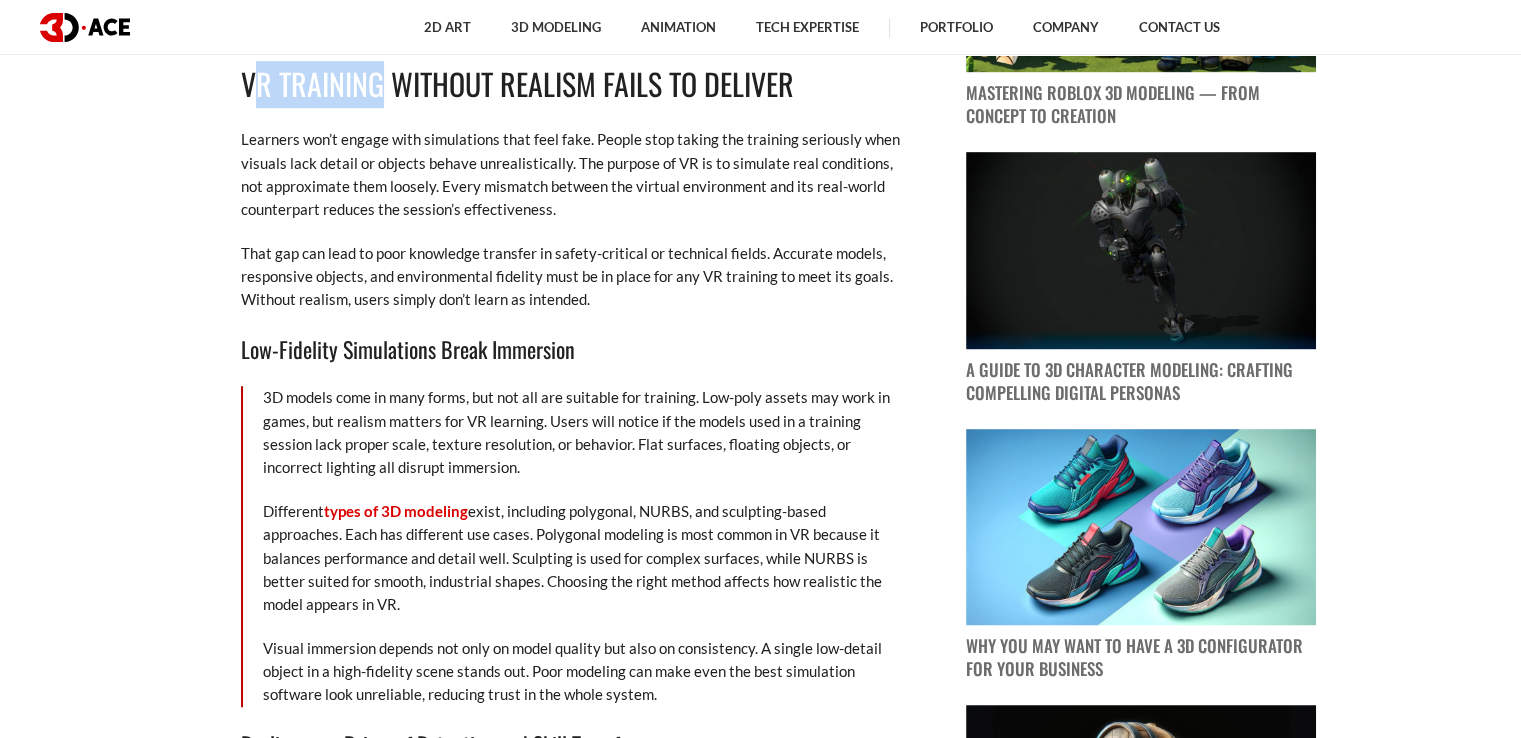 drag, startPoint x: 249, startPoint y: 73, endPoint x: 382, endPoint y: 85, distance: 133.54025 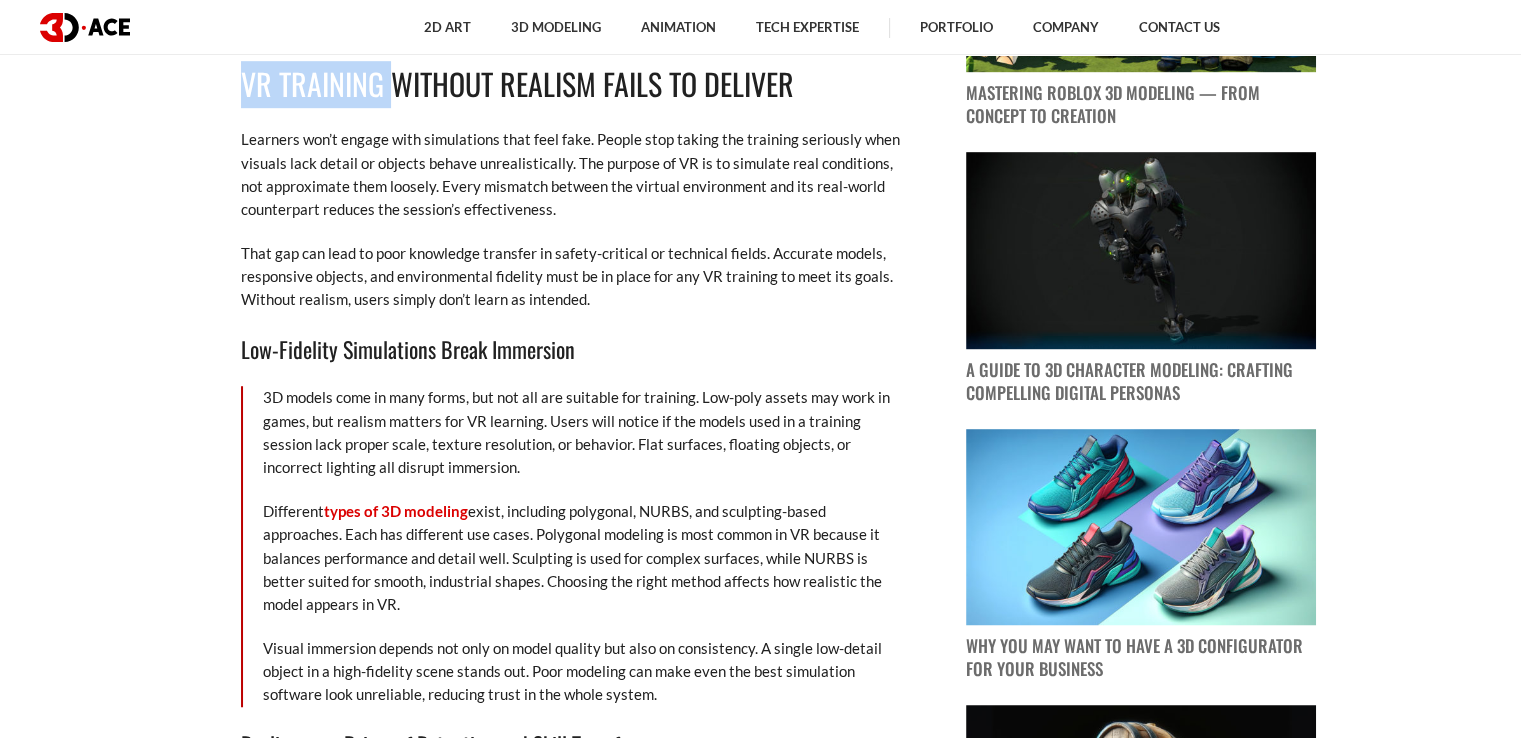 drag, startPoint x: 382, startPoint y: 85, endPoint x: 239, endPoint y: 89, distance: 143.05594 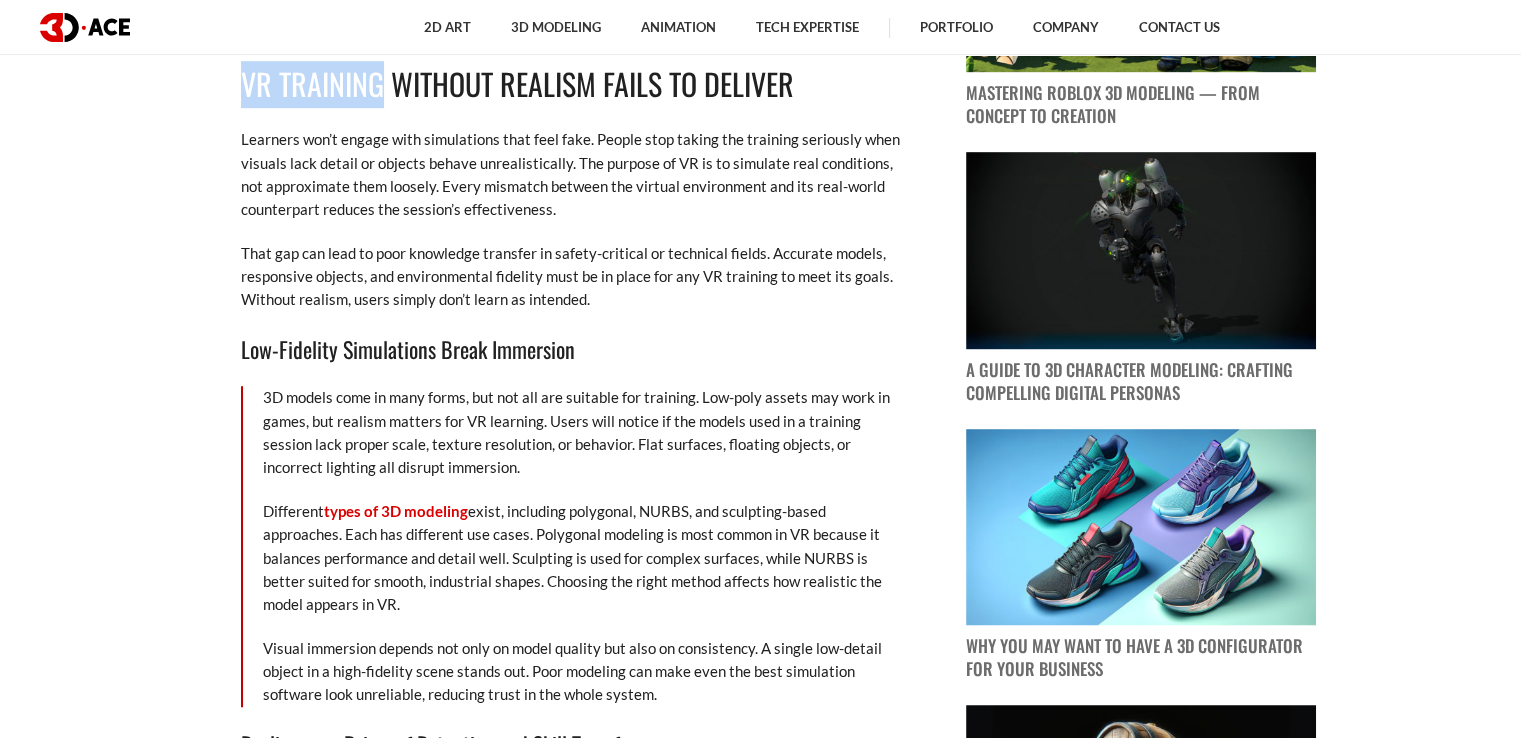 drag, startPoint x: 250, startPoint y: 79, endPoint x: 303, endPoint y: 96, distance: 55.65968 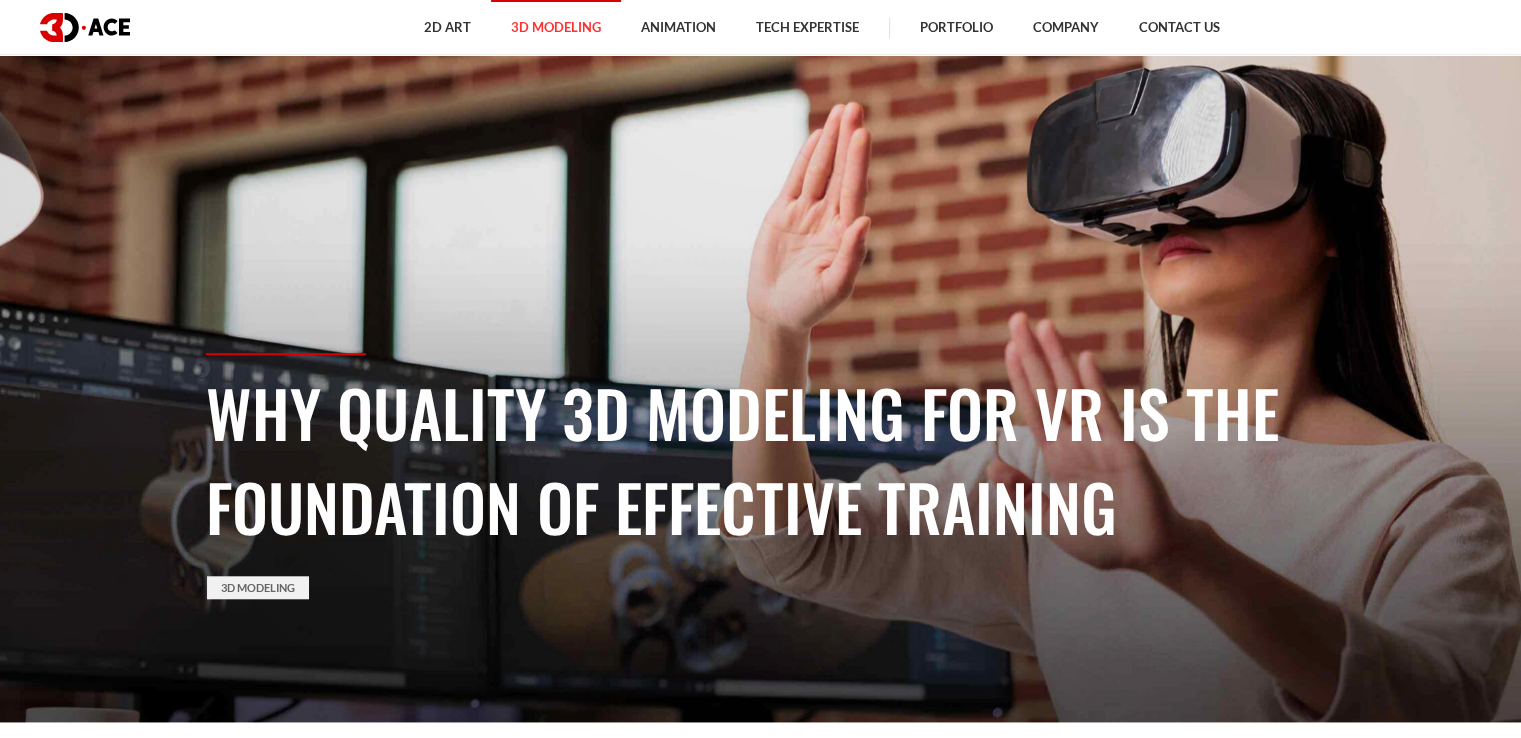 scroll, scrollTop: 0, scrollLeft: 0, axis: both 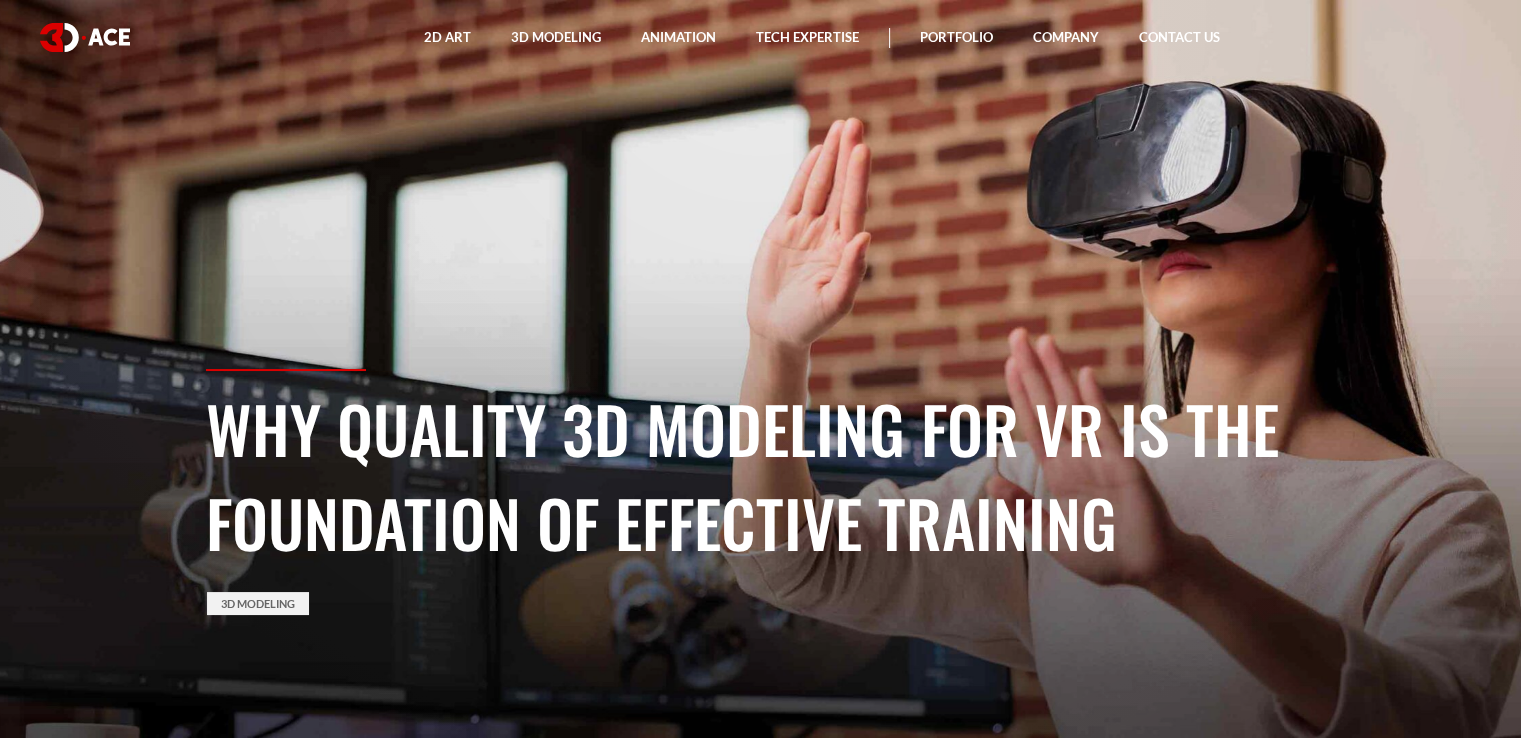 click on "Why Quality 3D Modeling for VR Is the Foundation of Effective Training" at bounding box center (761, 475) 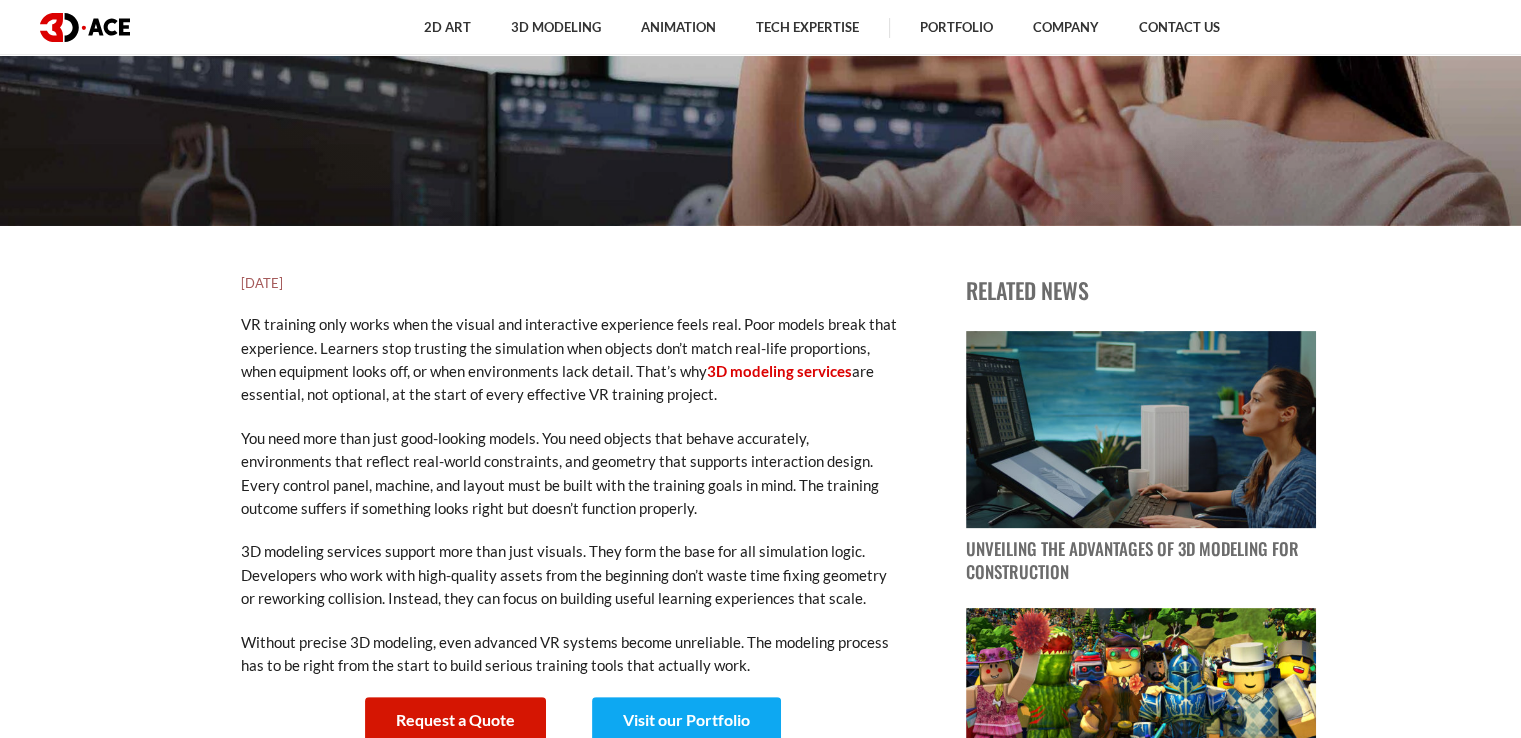 scroll, scrollTop: 500, scrollLeft: 0, axis: vertical 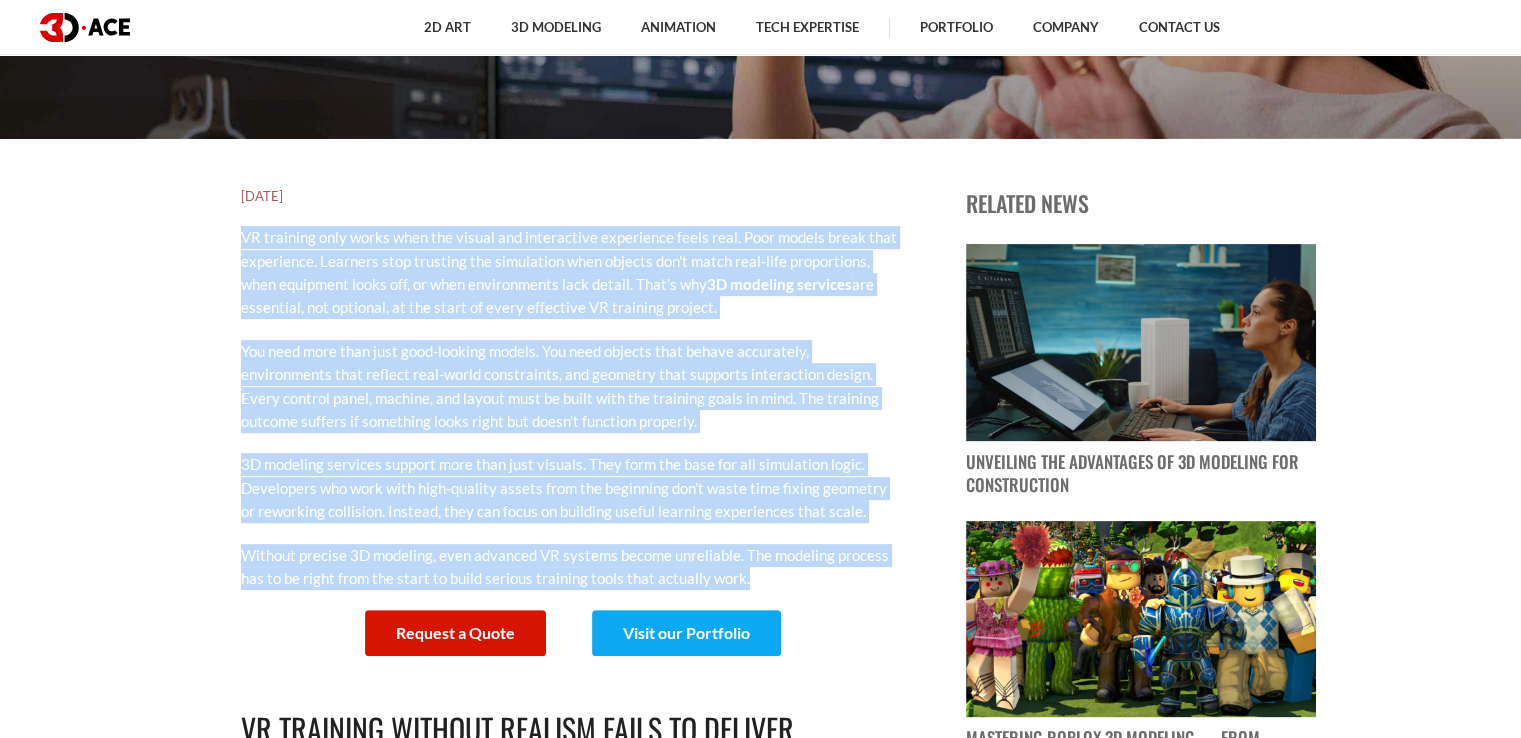 drag, startPoint x: 213, startPoint y: 339, endPoint x: 770, endPoint y: 571, distance: 603.38464 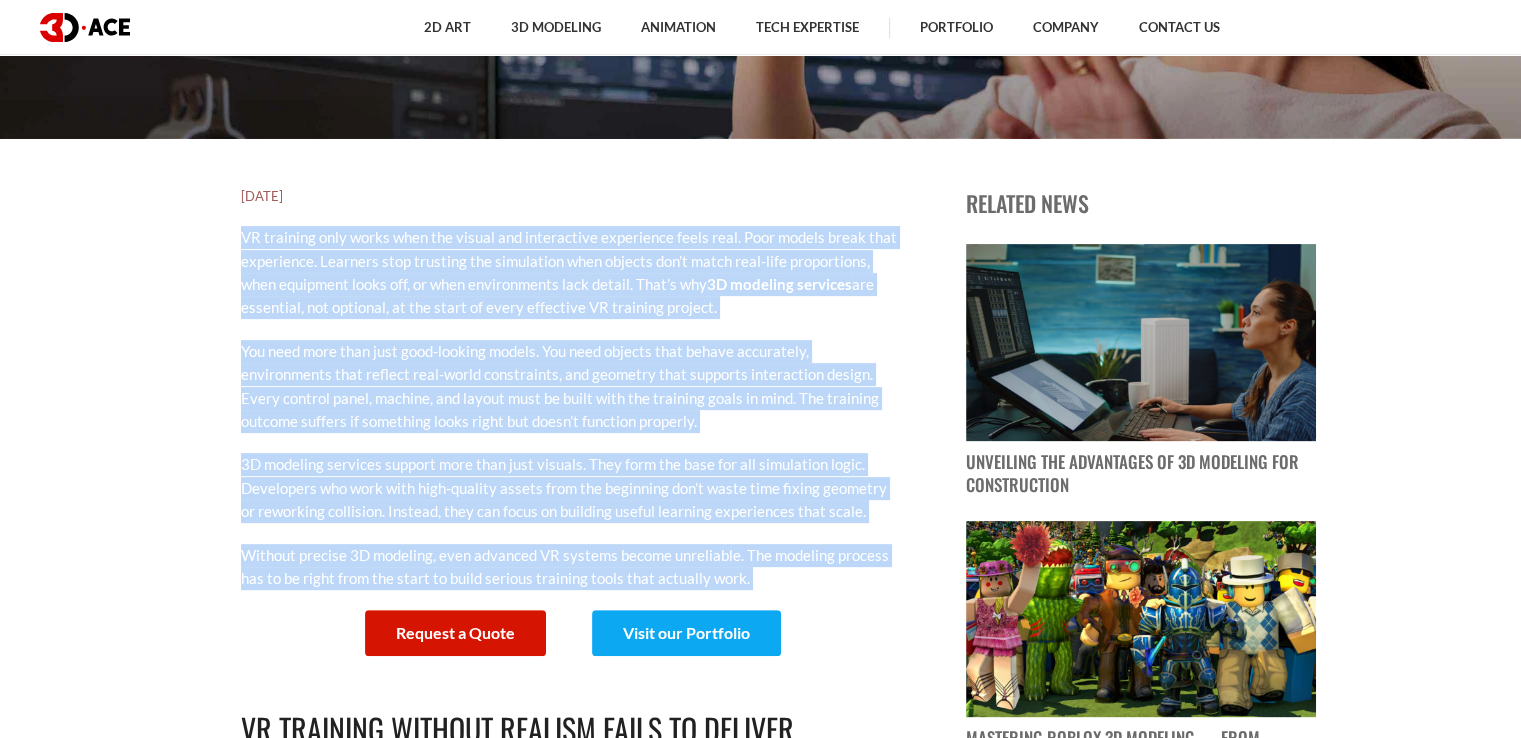 drag, startPoint x: 770, startPoint y: 571, endPoint x: 245, endPoint y: 237, distance: 622.2387 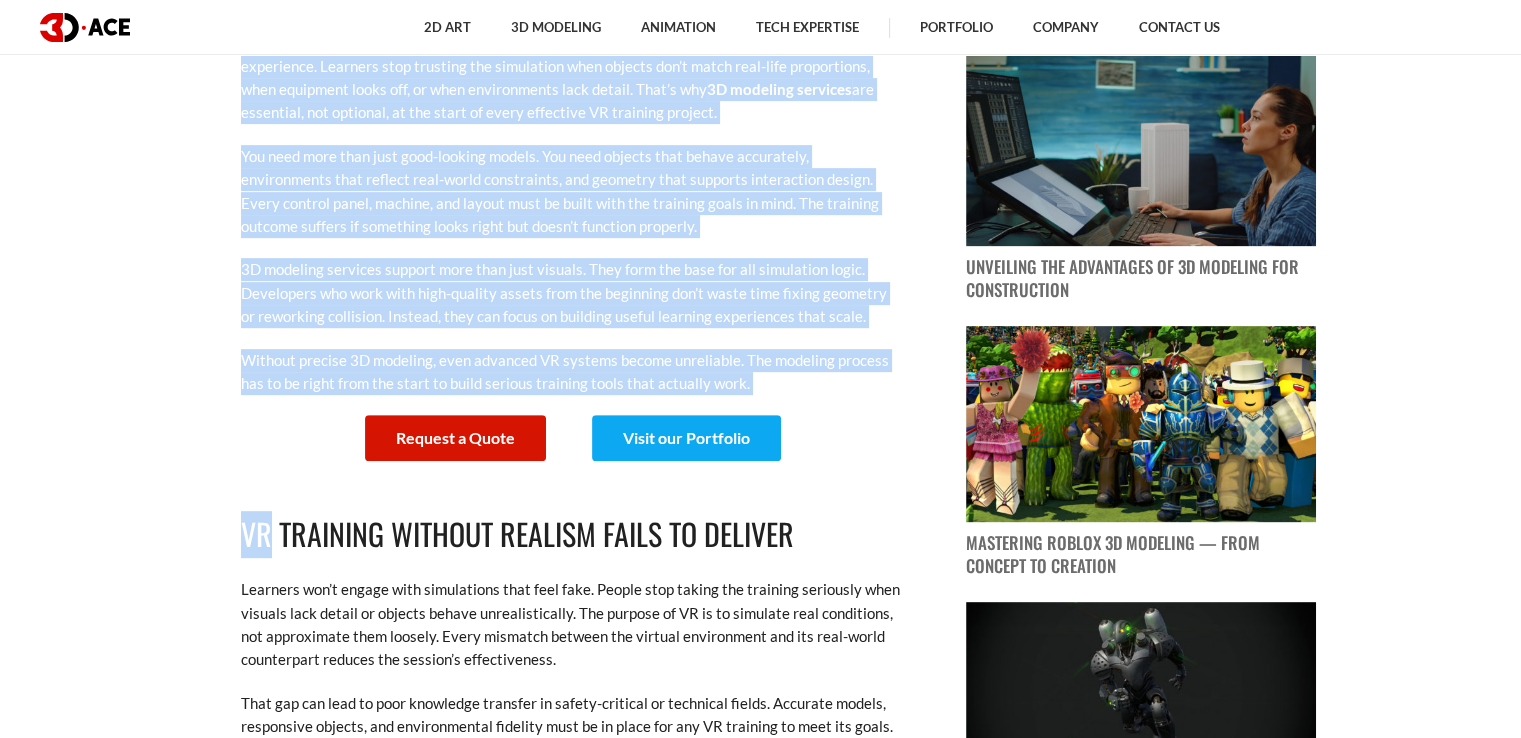 scroll, scrollTop: 800, scrollLeft: 0, axis: vertical 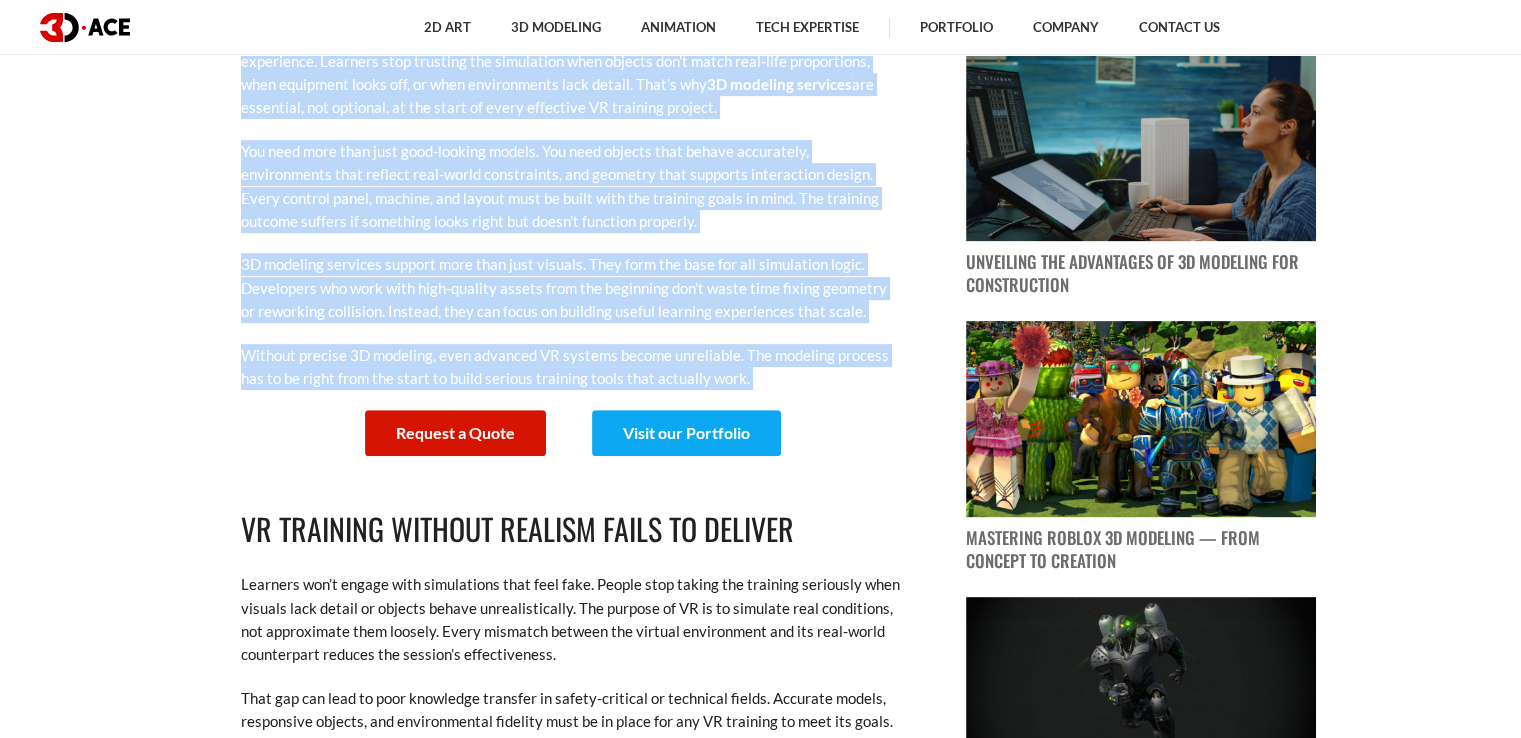 drag, startPoint x: 245, startPoint y: 237, endPoint x: 752, endPoint y: 380, distance: 526.78076 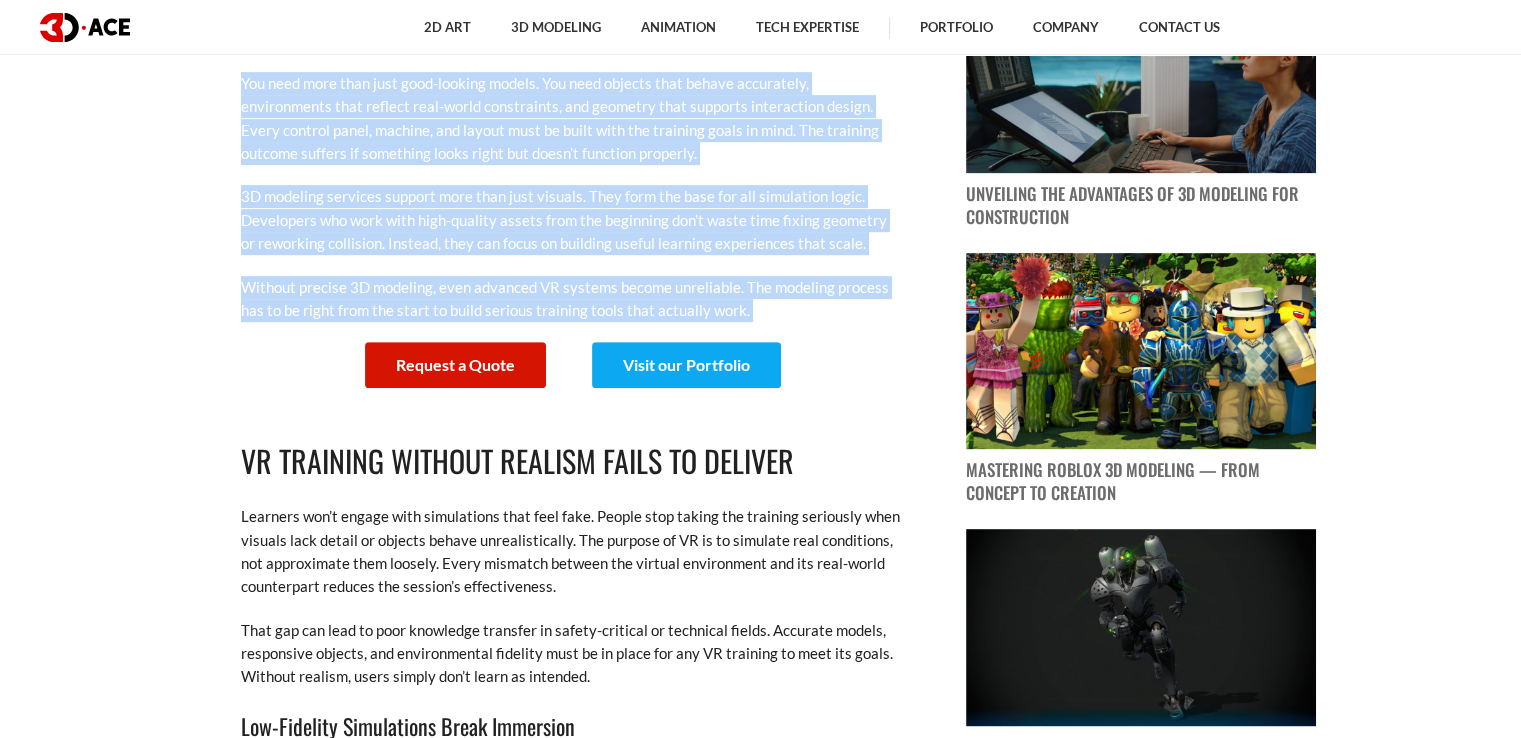 scroll, scrollTop: 1000, scrollLeft: 0, axis: vertical 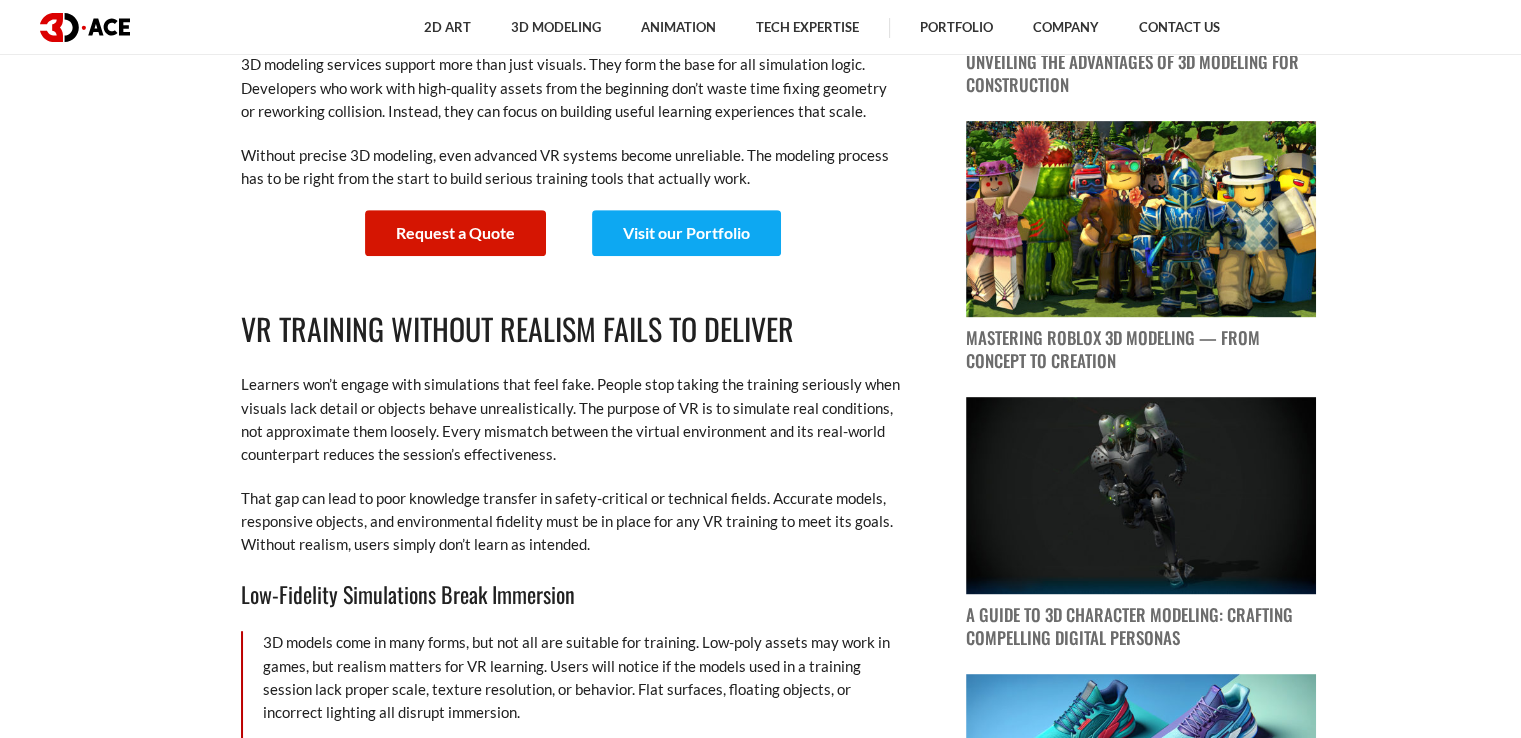 click on "VR Training Without Realism Fails to Deliver" at bounding box center (571, 329) 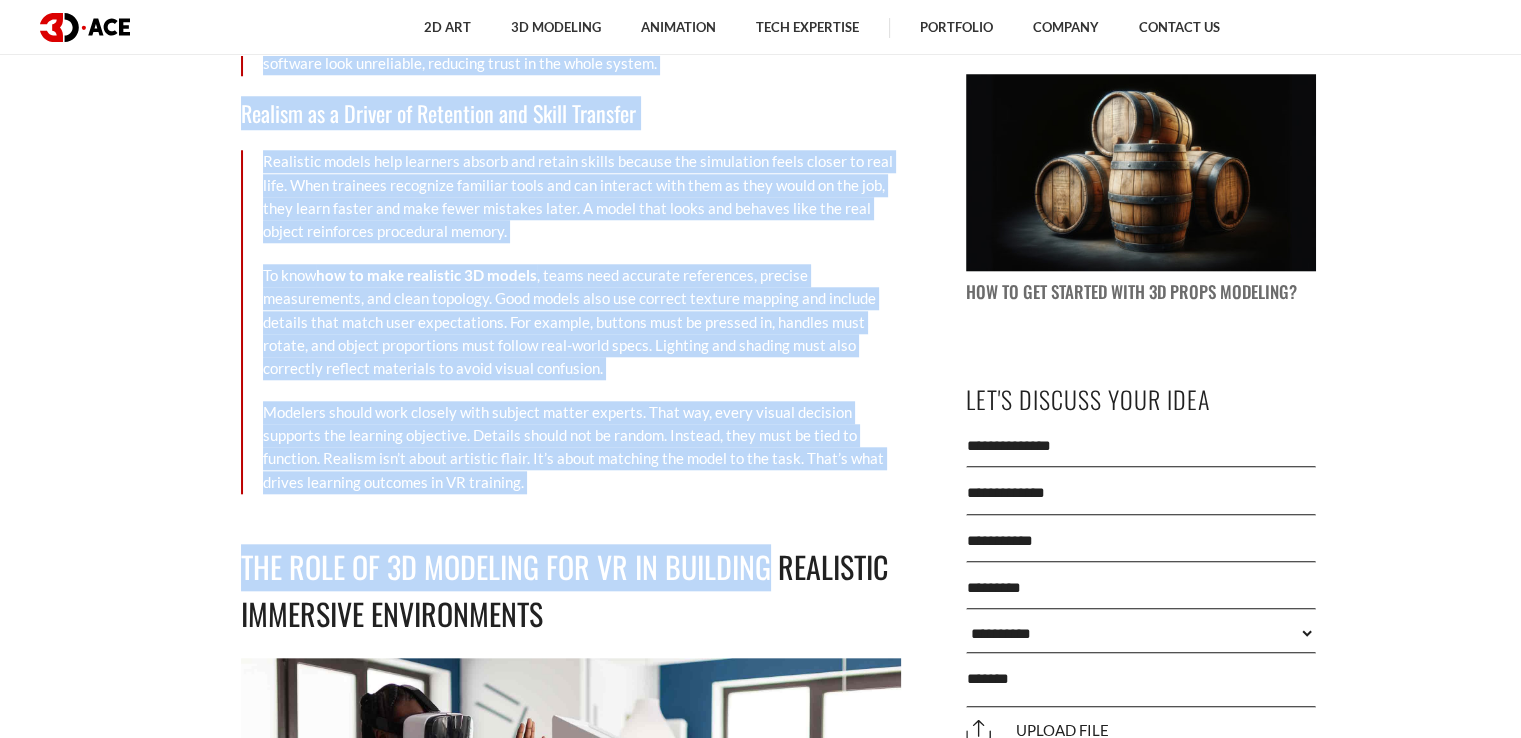 scroll, scrollTop: 2000, scrollLeft: 0, axis: vertical 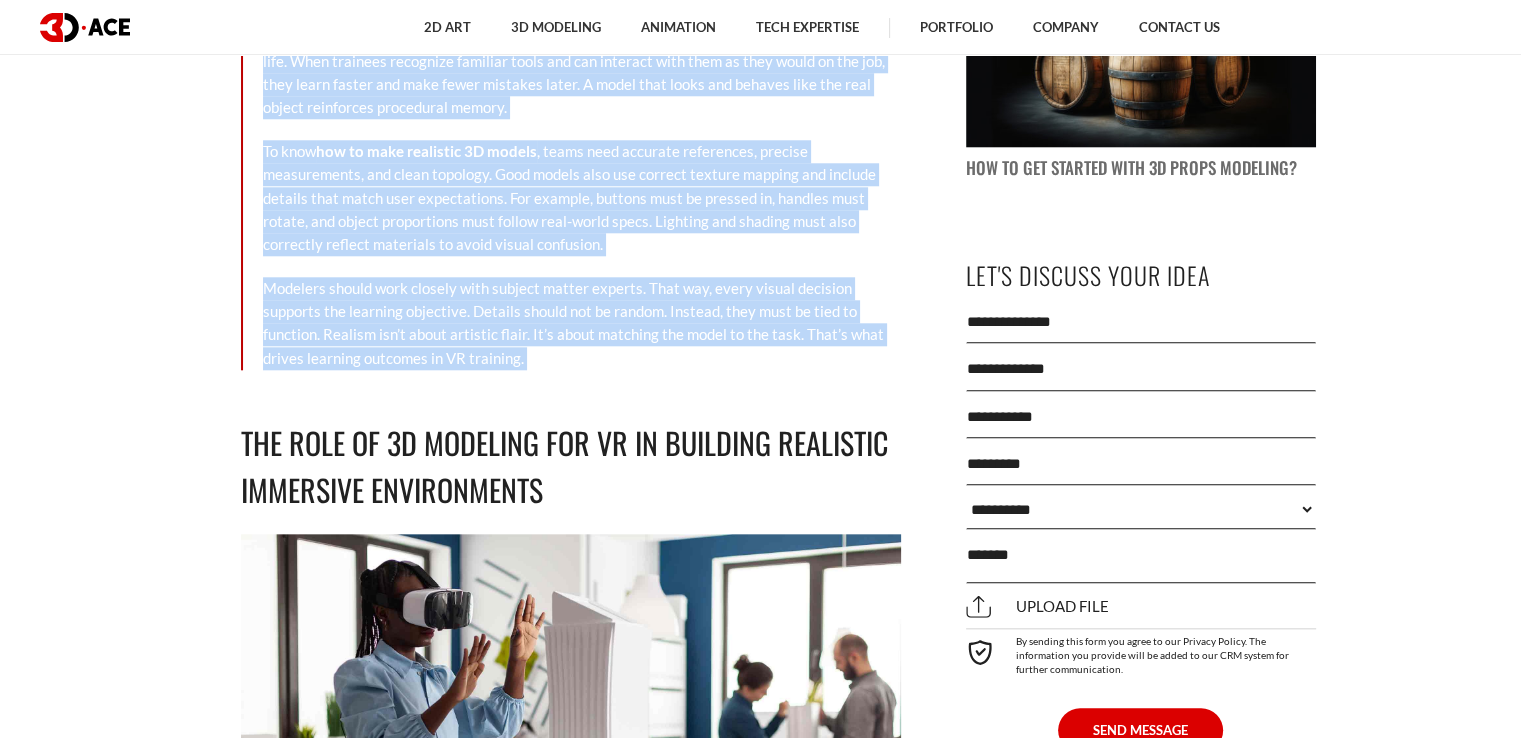 drag, startPoint x: 249, startPoint y: 321, endPoint x: 528, endPoint y: 366, distance: 282.60574 